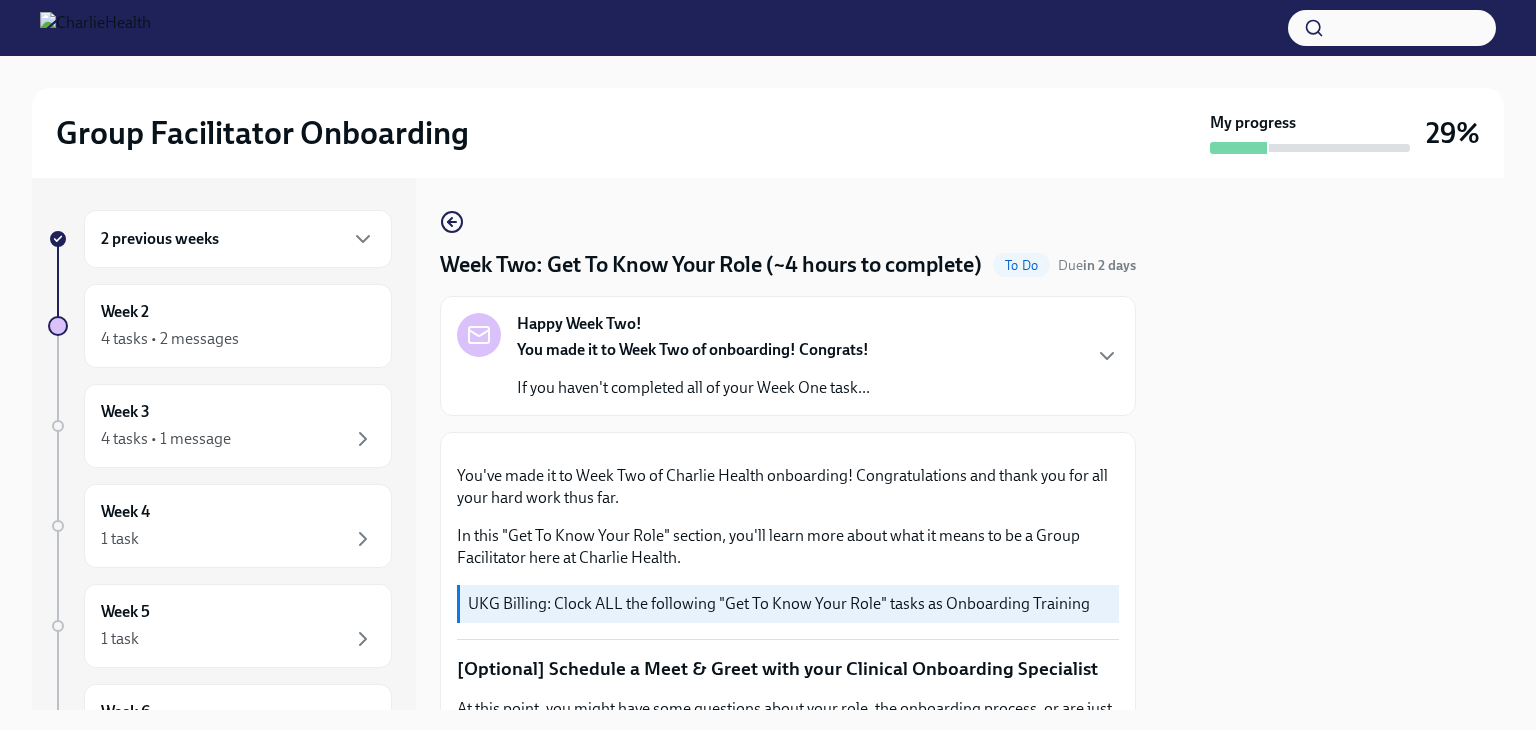 scroll, scrollTop: 0, scrollLeft: 0, axis: both 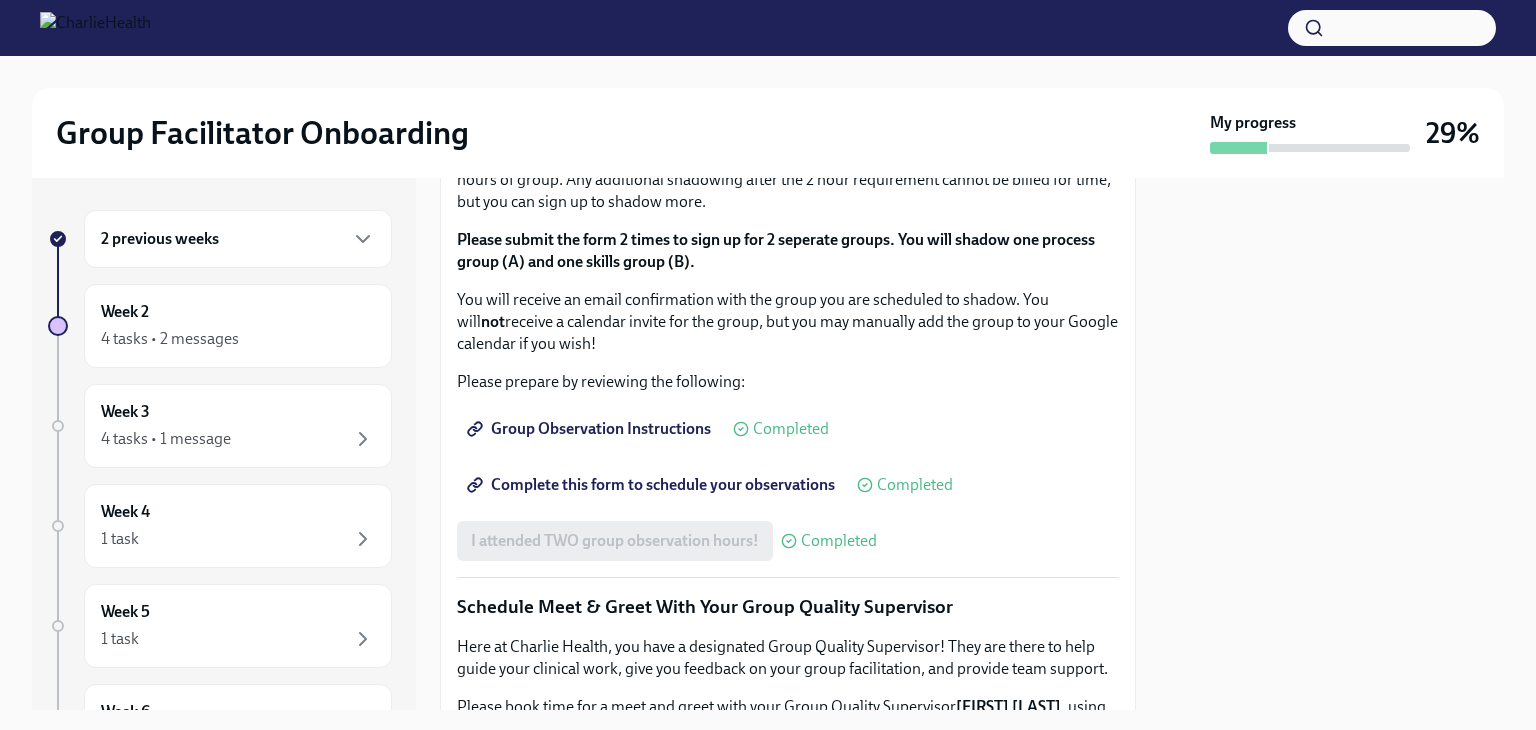 click on "Click here to access your Docebo!" at bounding box center (591, -94) 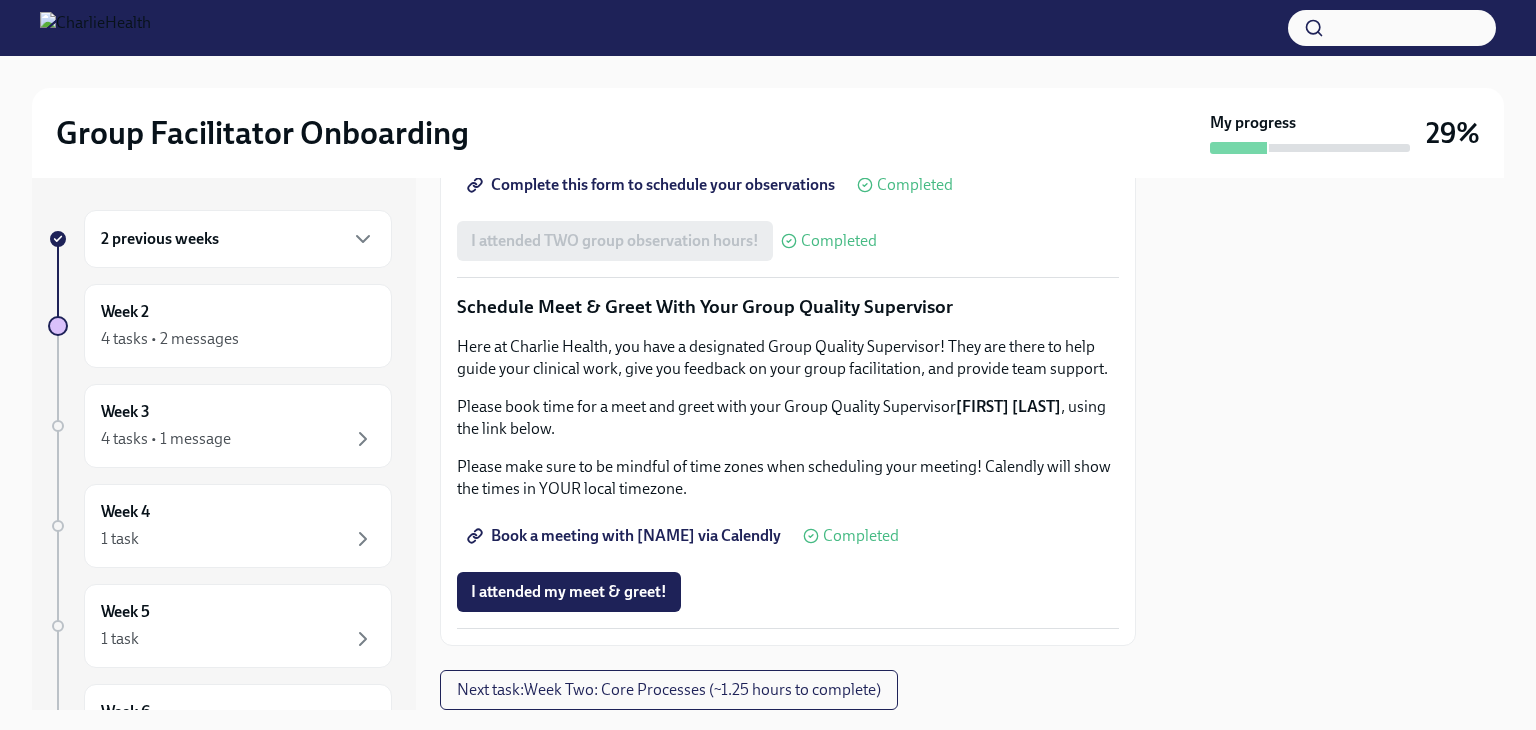 scroll, scrollTop: 1200, scrollLeft: 0, axis: vertical 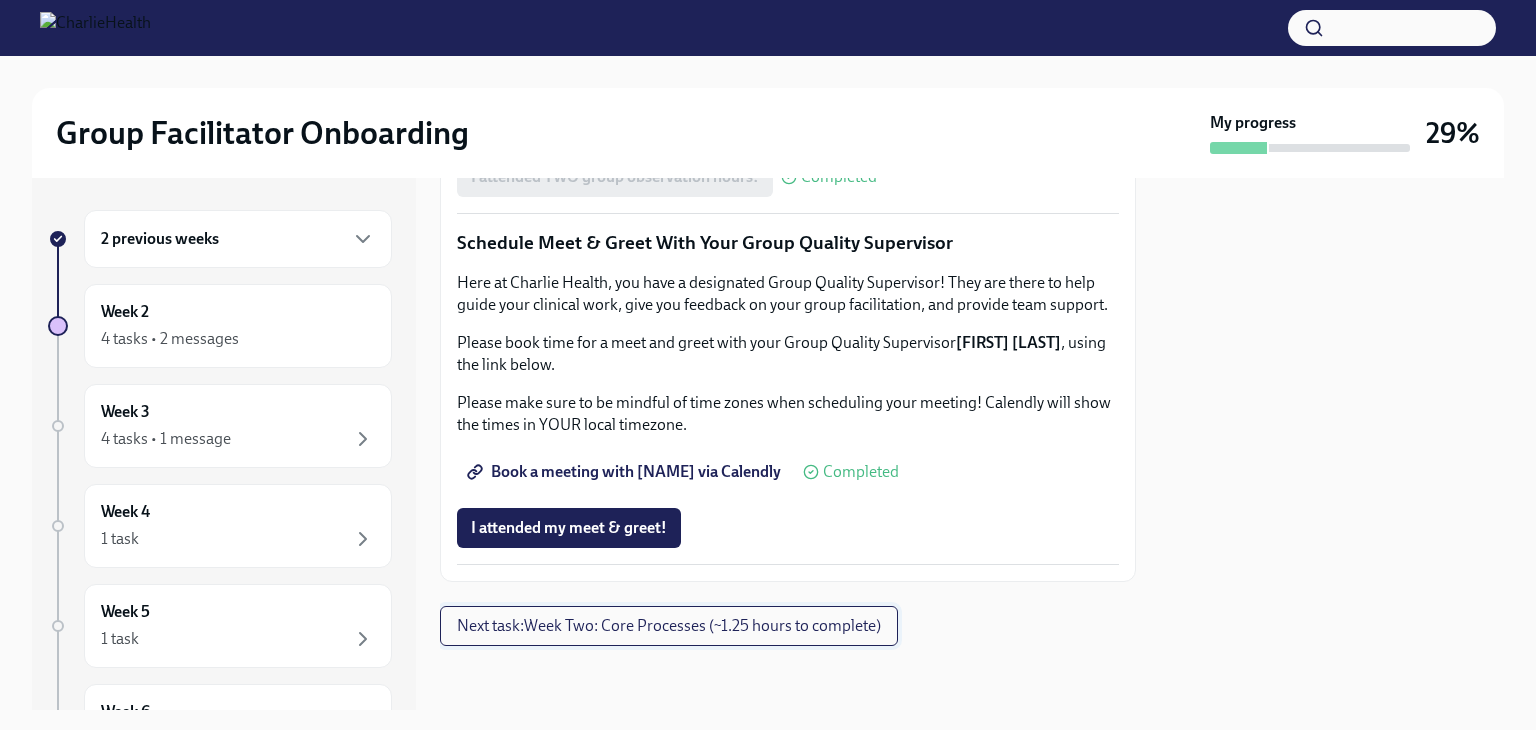 click on "Next task :  Week Two: Core Processes (~1.25 hours to complete)" at bounding box center [669, 626] 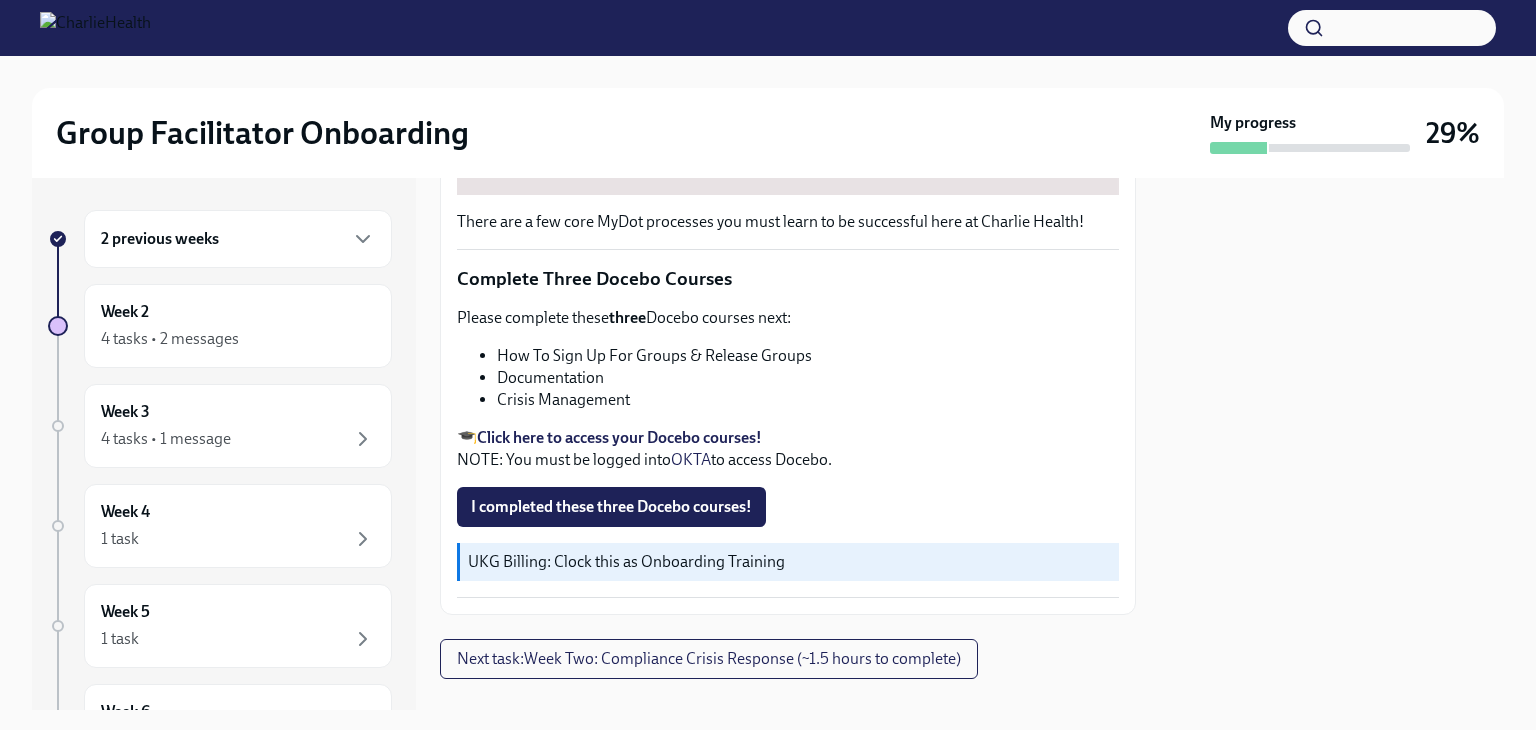 scroll, scrollTop: 700, scrollLeft: 0, axis: vertical 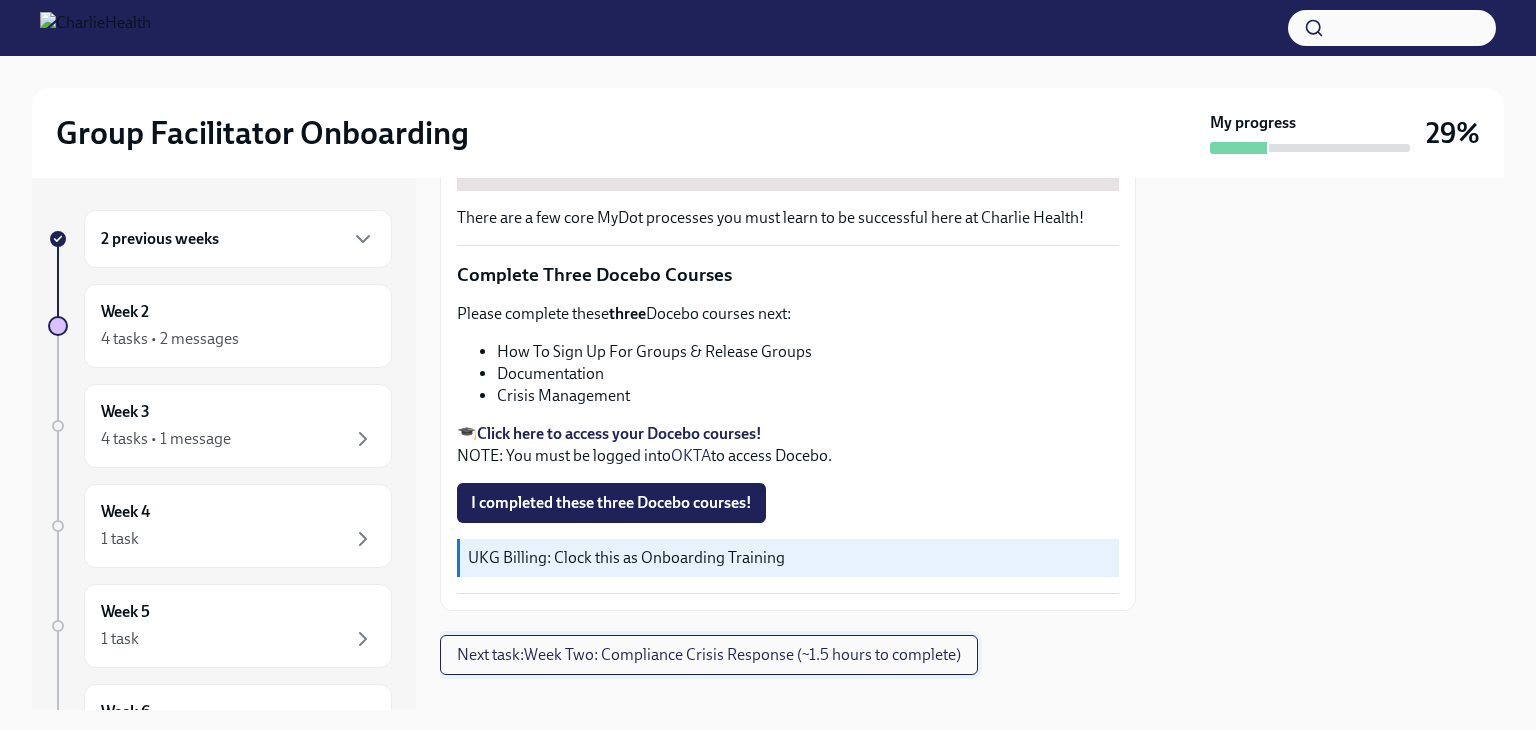 click on "Next task :  Week Two: Compliance Crisis Response (~1.5 hours to complete)" at bounding box center [709, 655] 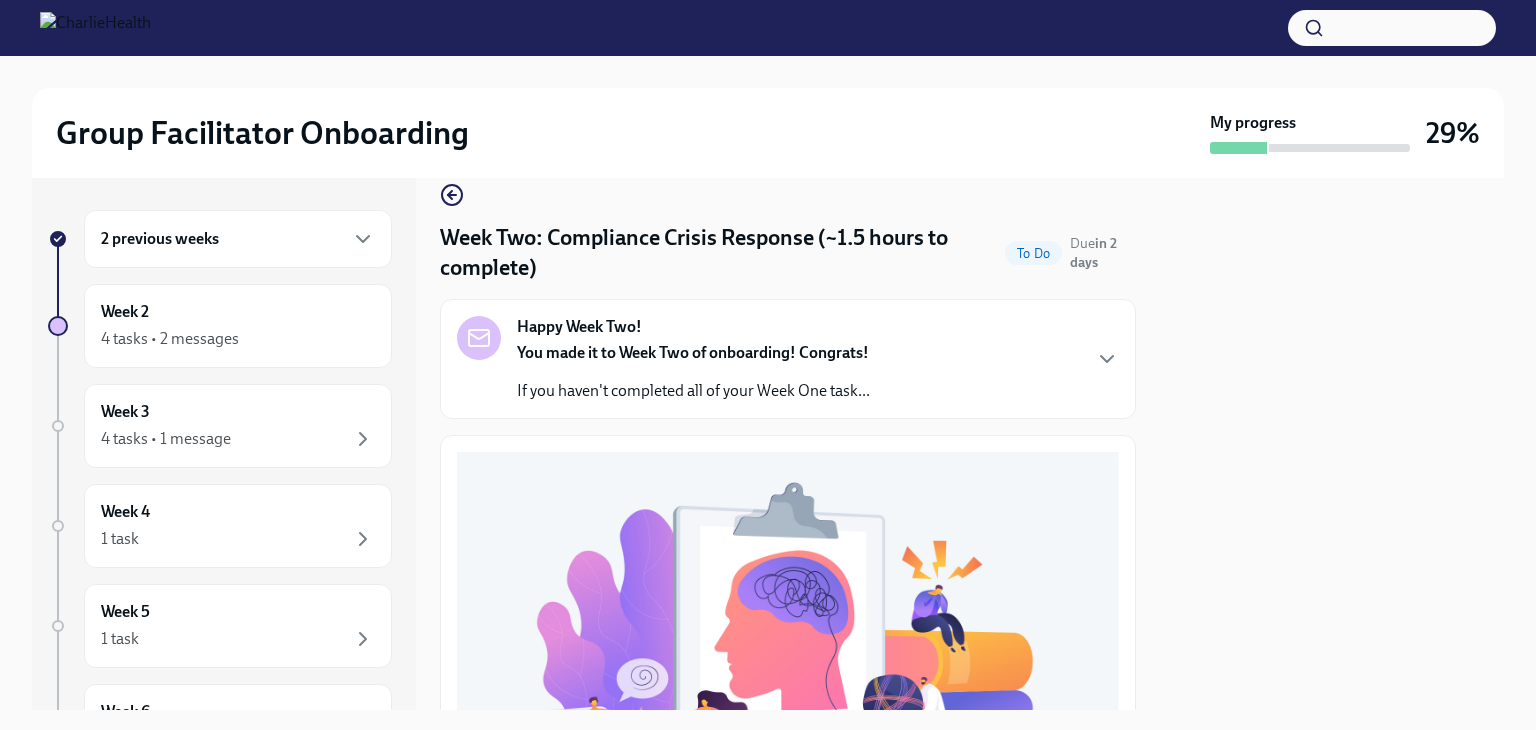 scroll, scrollTop: 0, scrollLeft: 0, axis: both 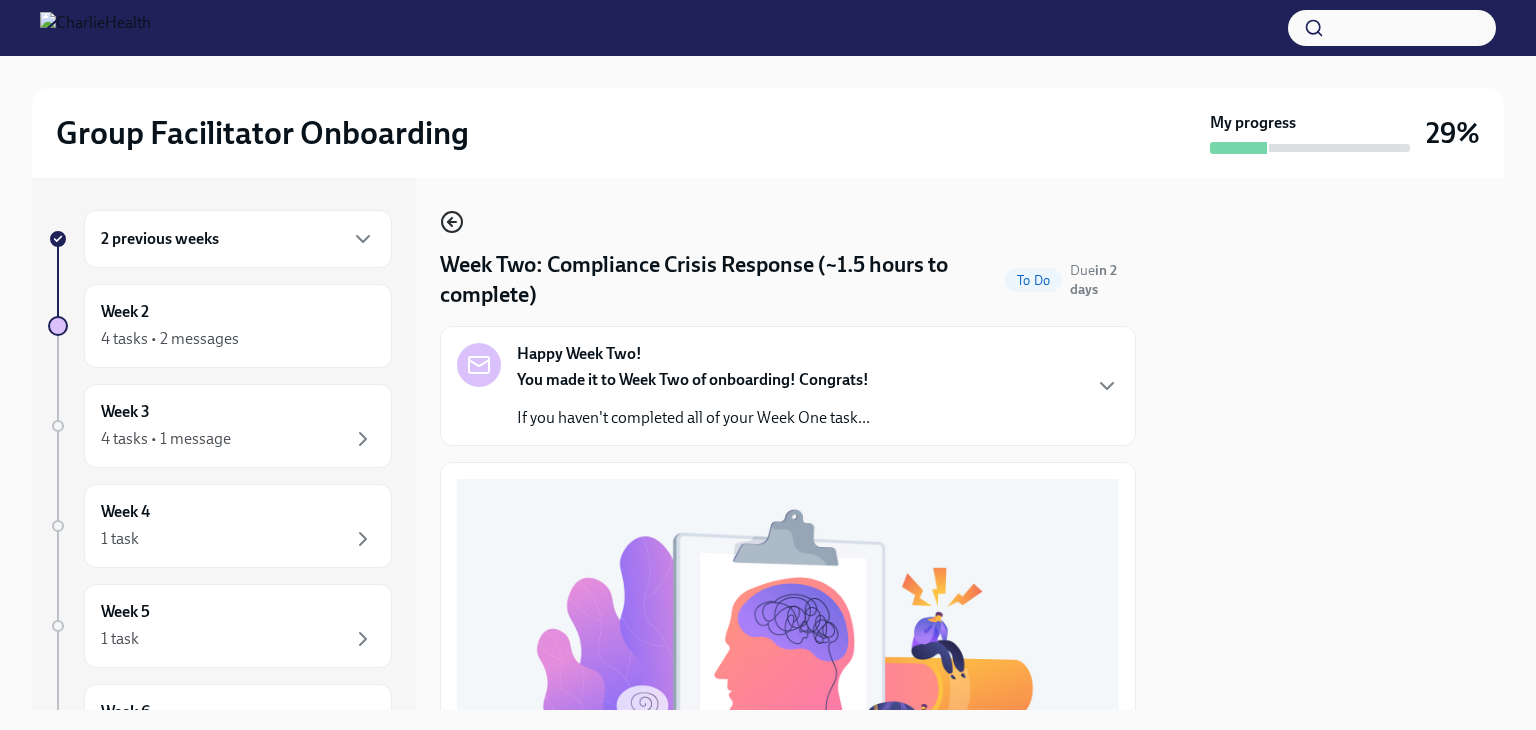 click 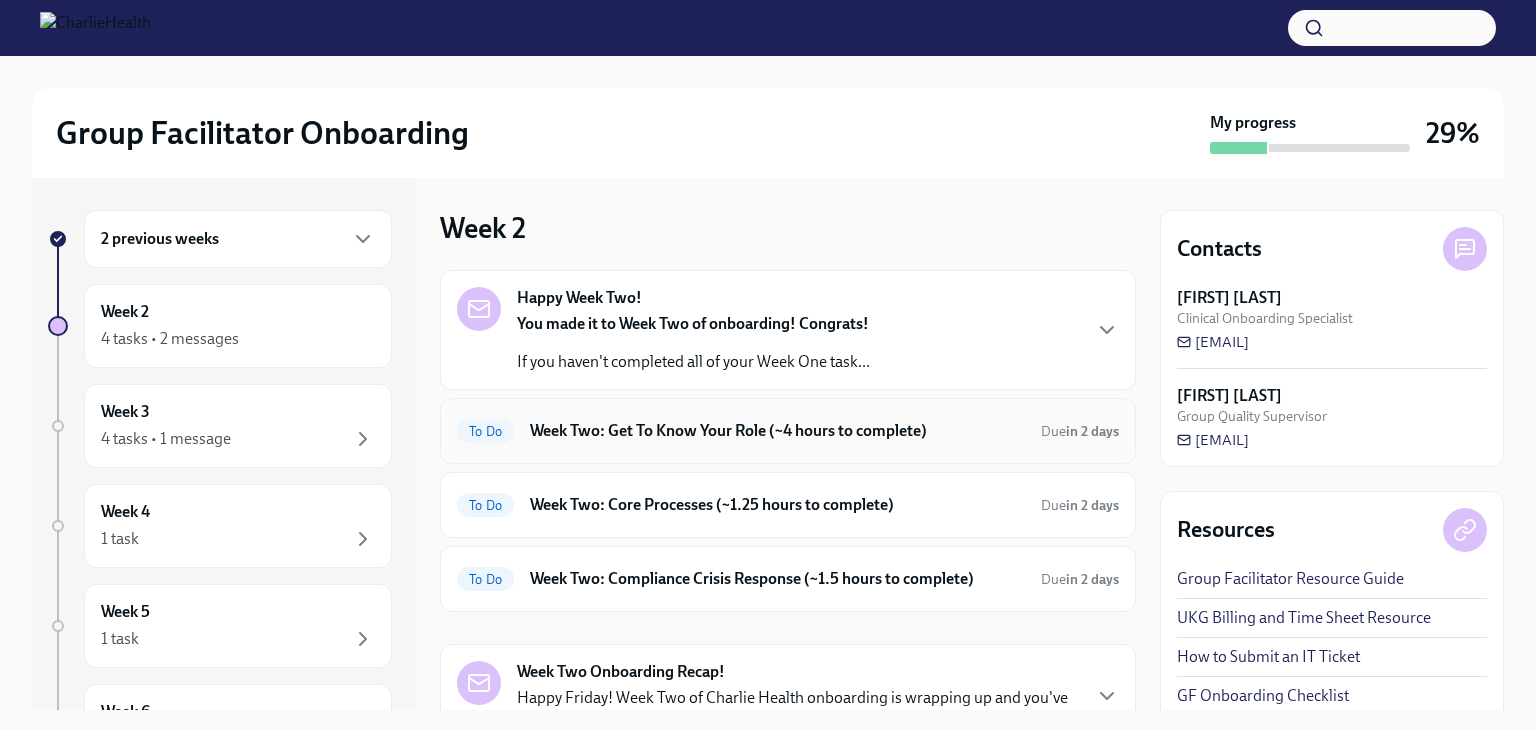 click on "Week Two: Get To Know Your Role (~4 hours to complete)" at bounding box center (777, 431) 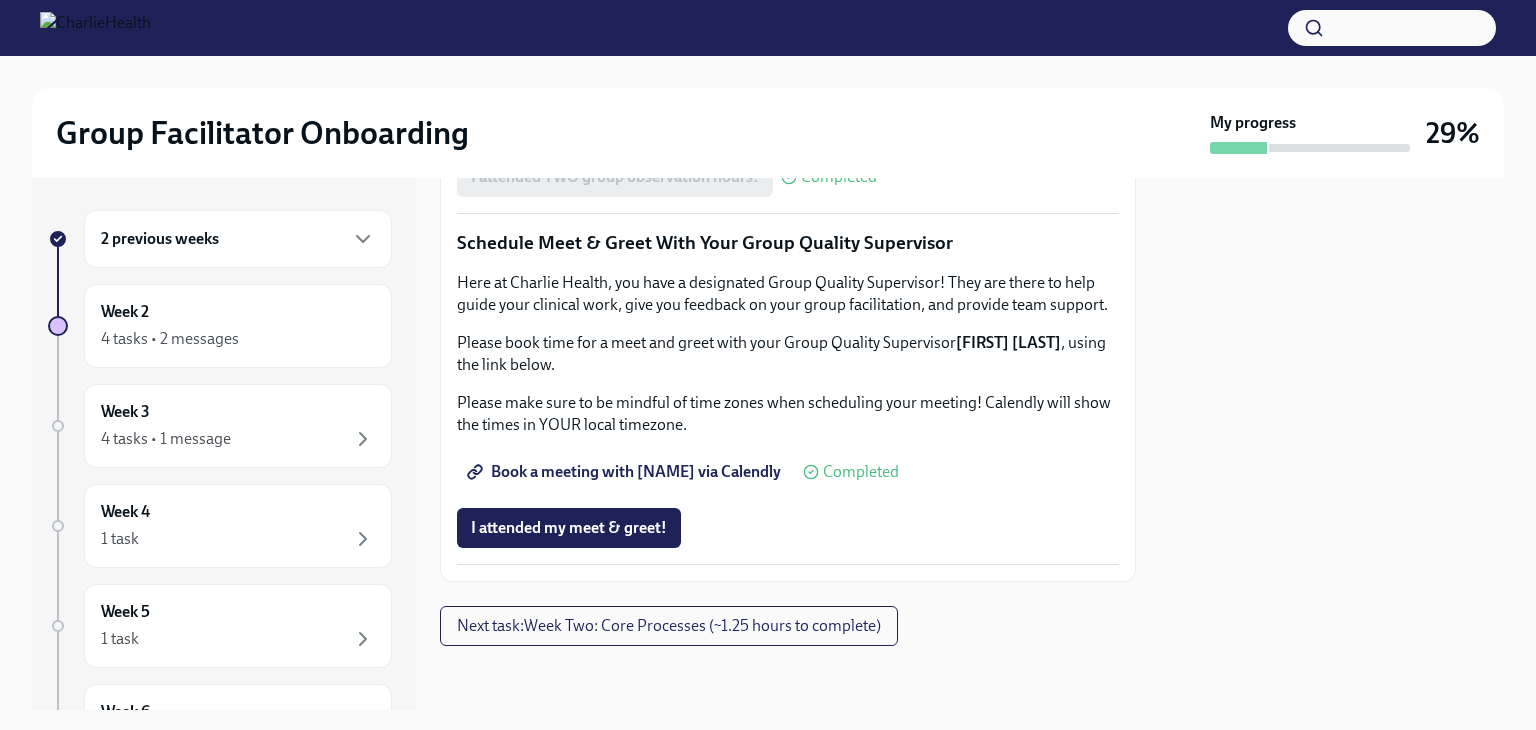 scroll, scrollTop: 2000, scrollLeft: 0, axis: vertical 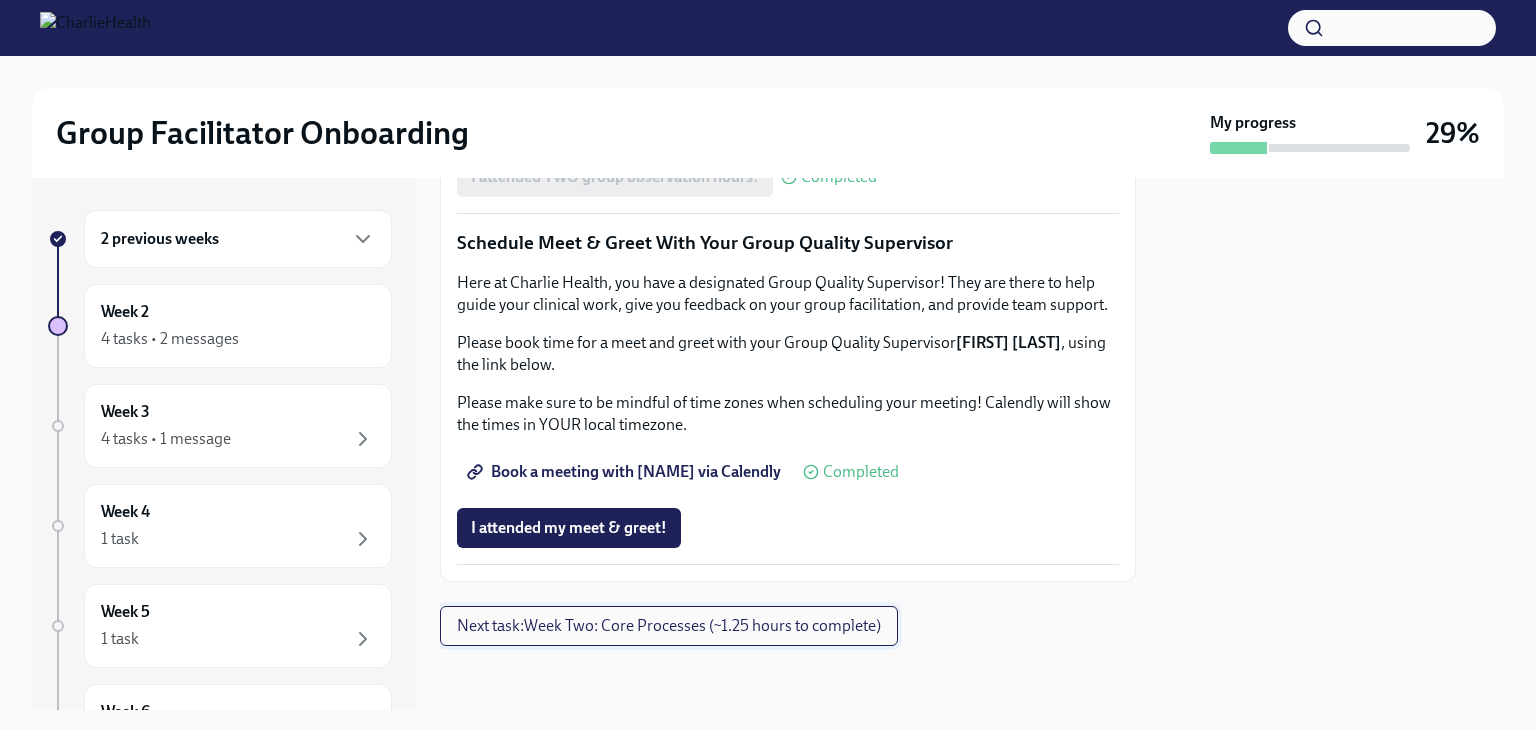 click on "Next task :  Week Two: Core Processes (~1.25 hours to complete)" at bounding box center [669, 626] 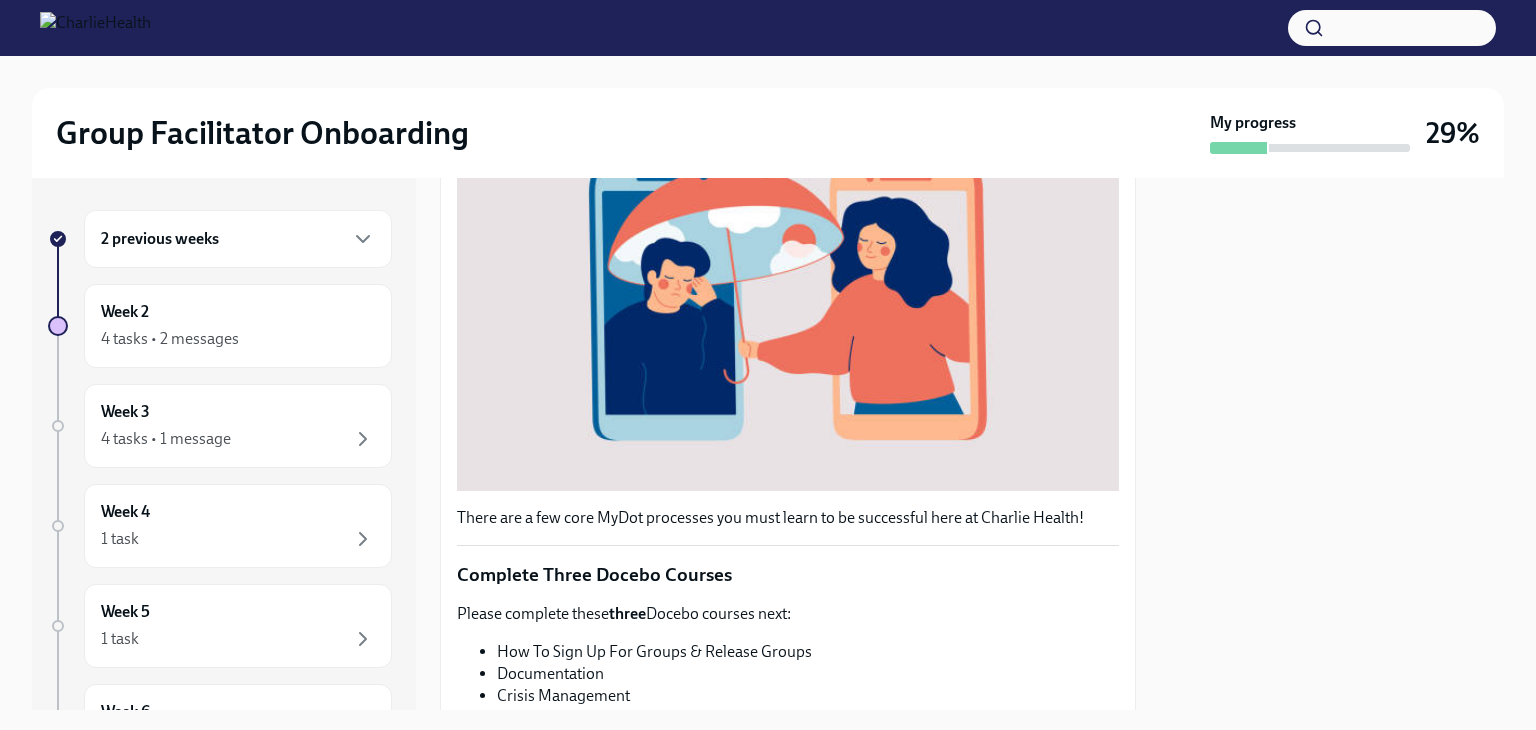 scroll, scrollTop: 700, scrollLeft: 0, axis: vertical 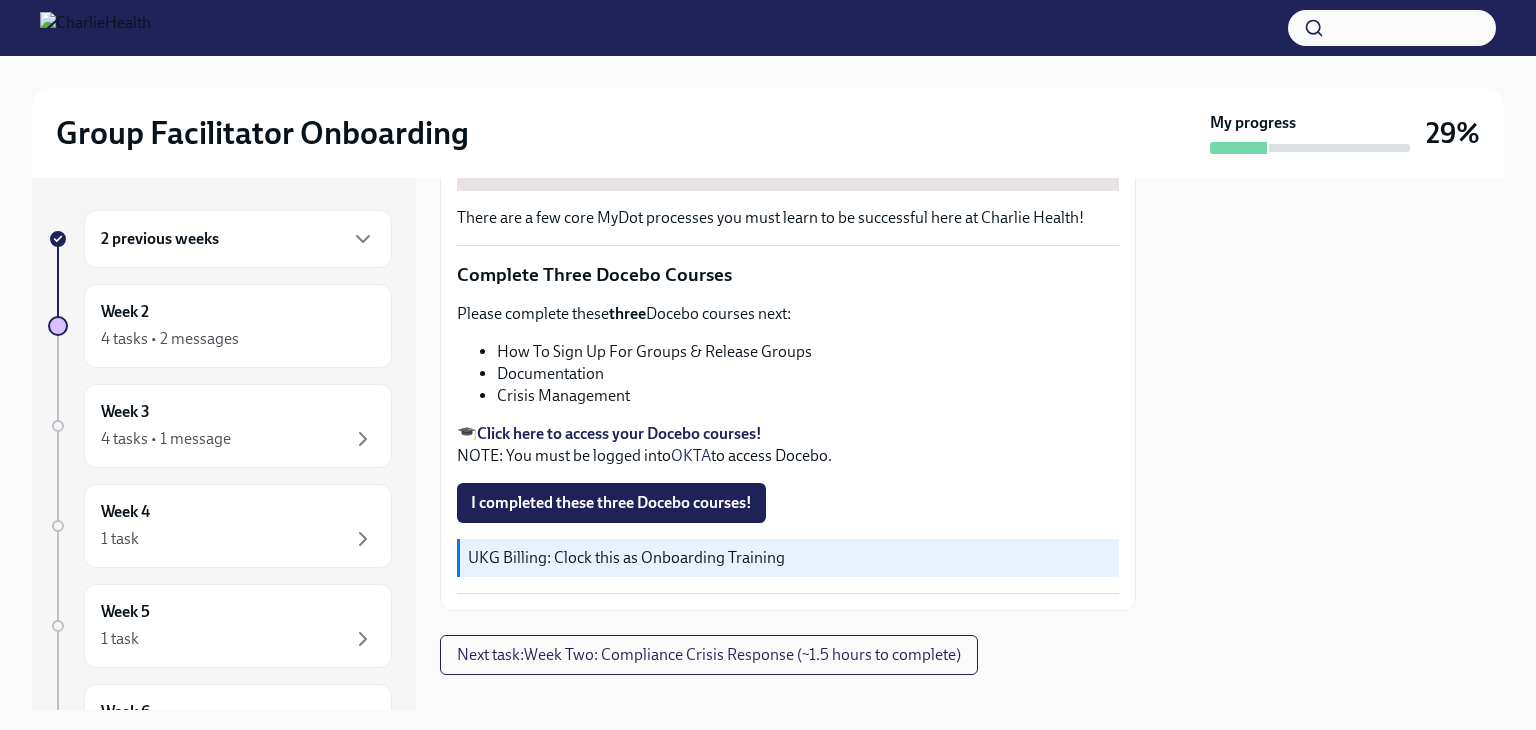 click on "Click here to access your Docebo courses!" at bounding box center [619, 433] 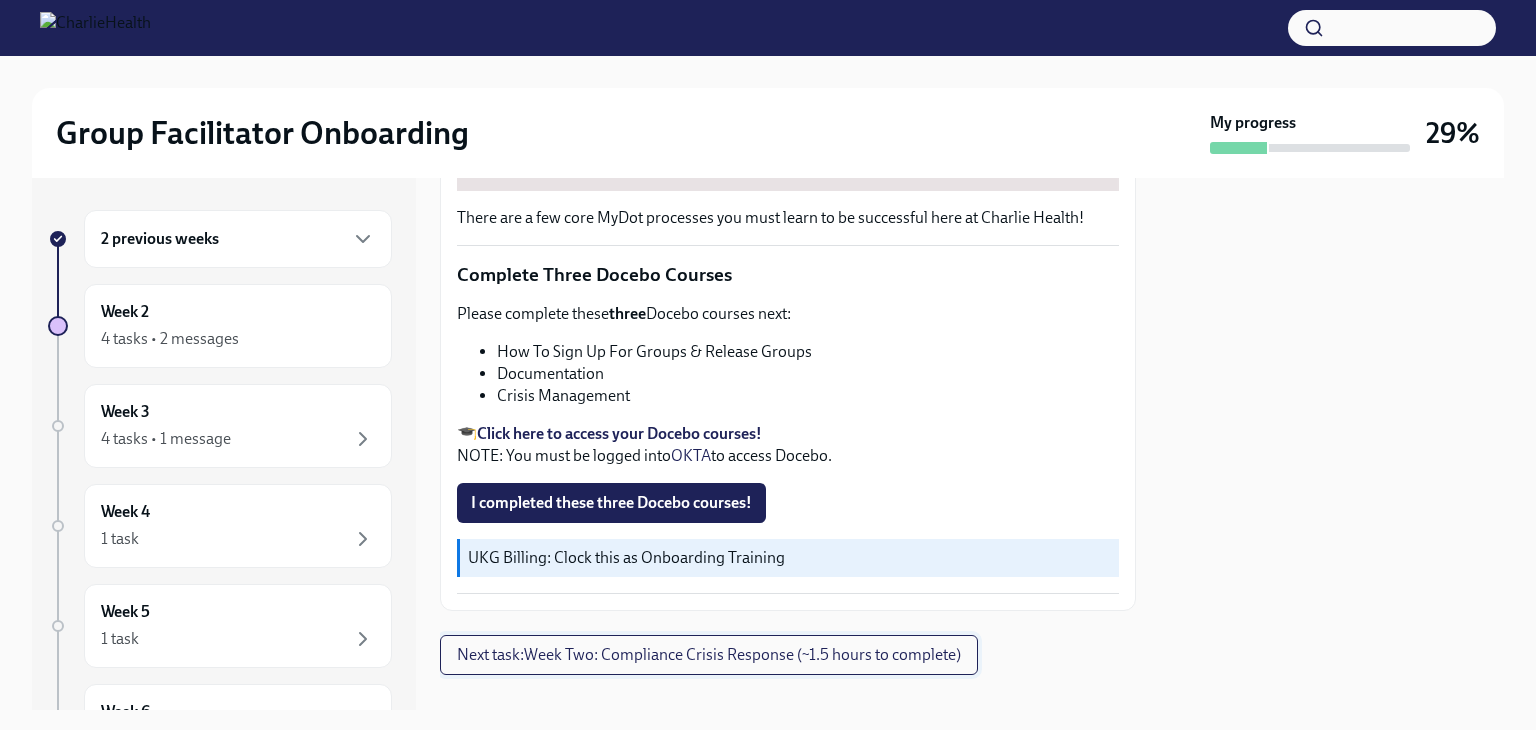 click on "Next task :  Week Two: Compliance Crisis Response (~1.5 hours to complete)" at bounding box center (709, 655) 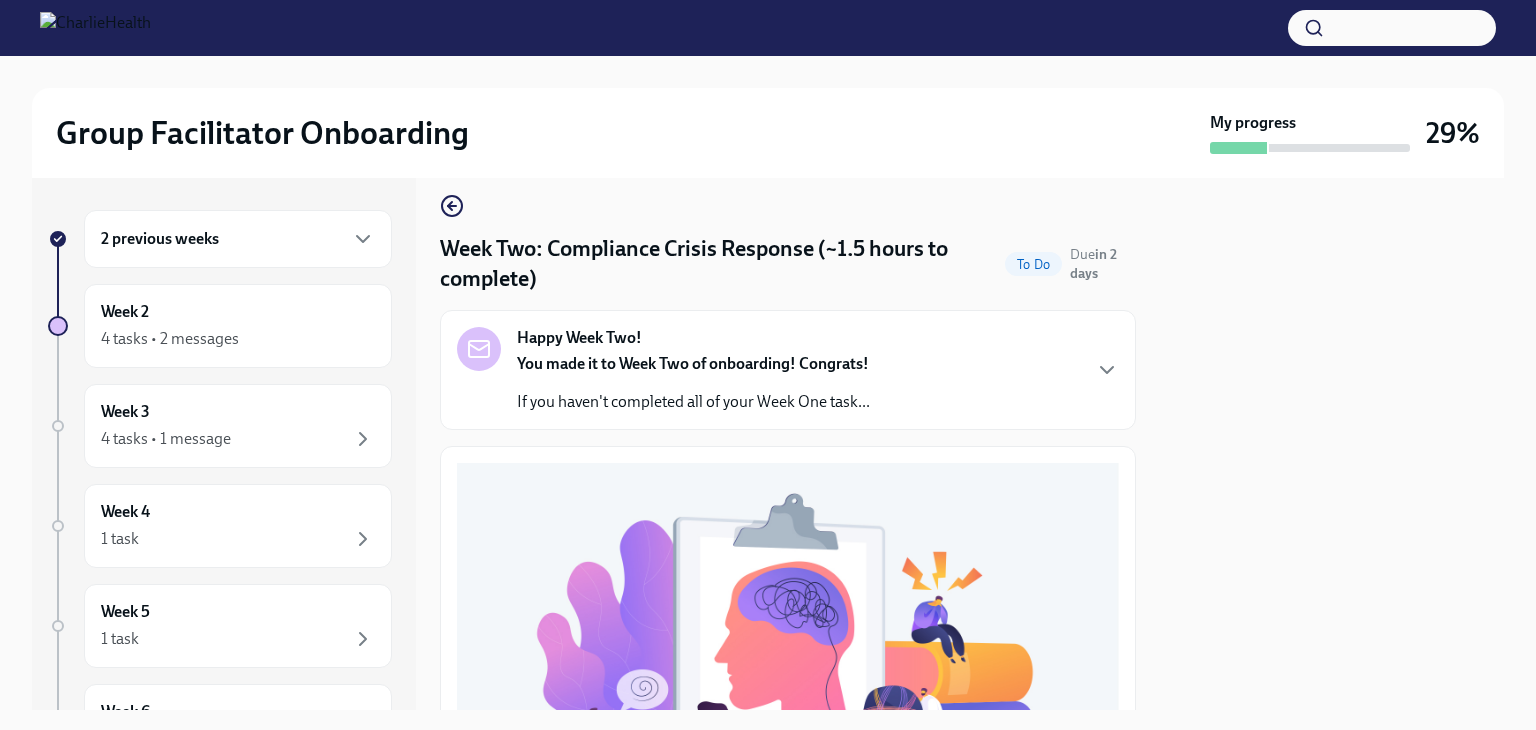 scroll, scrollTop: 0, scrollLeft: 0, axis: both 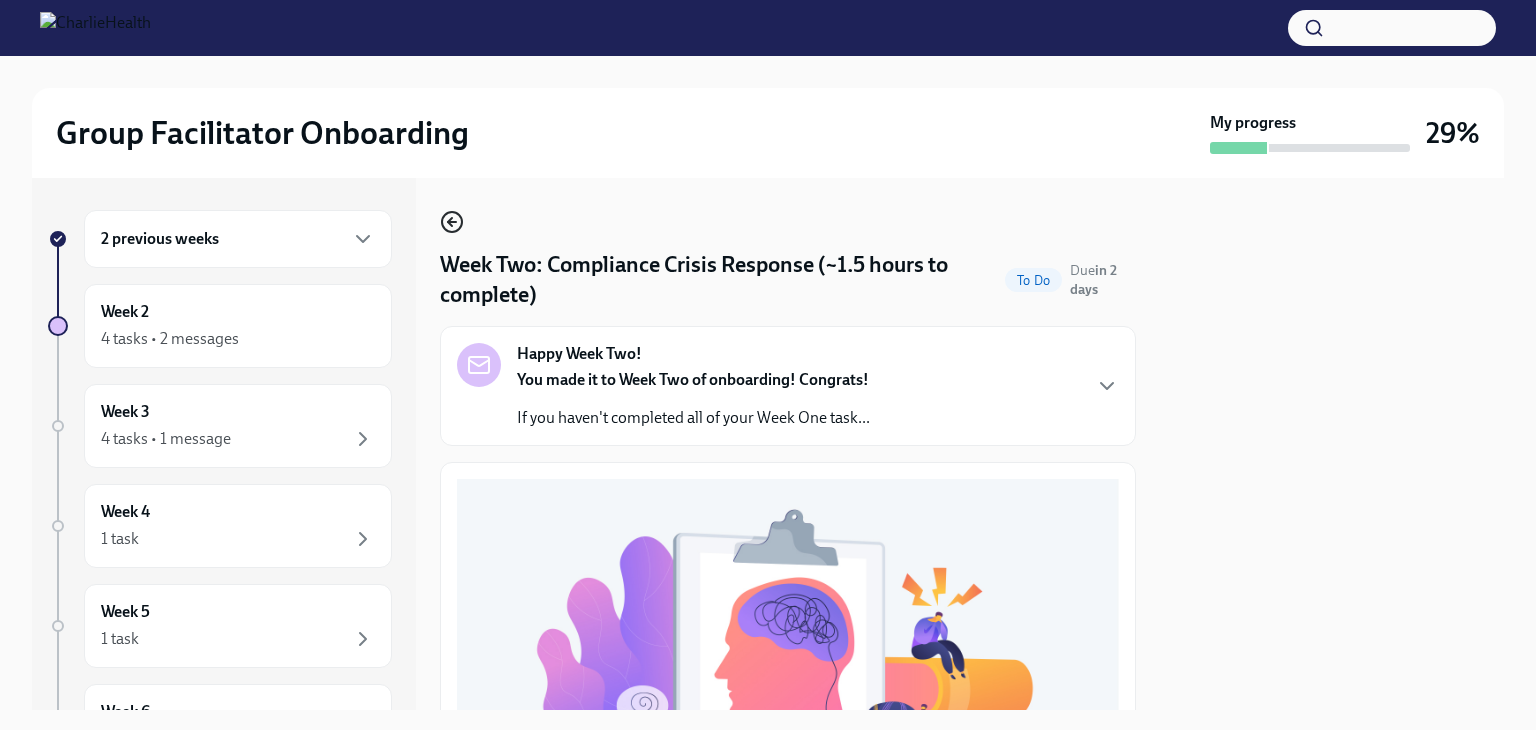 click 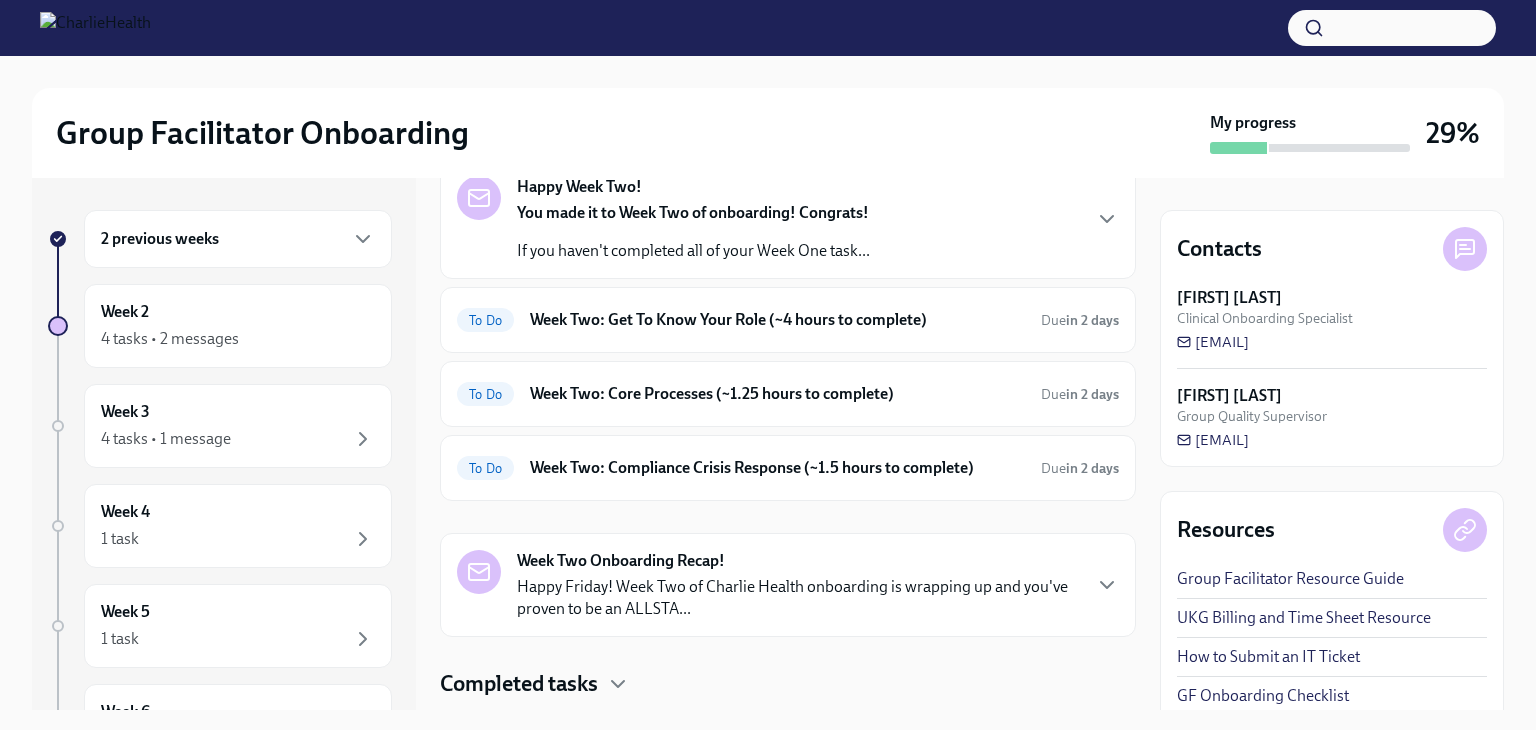 scroll, scrollTop: 62, scrollLeft: 0, axis: vertical 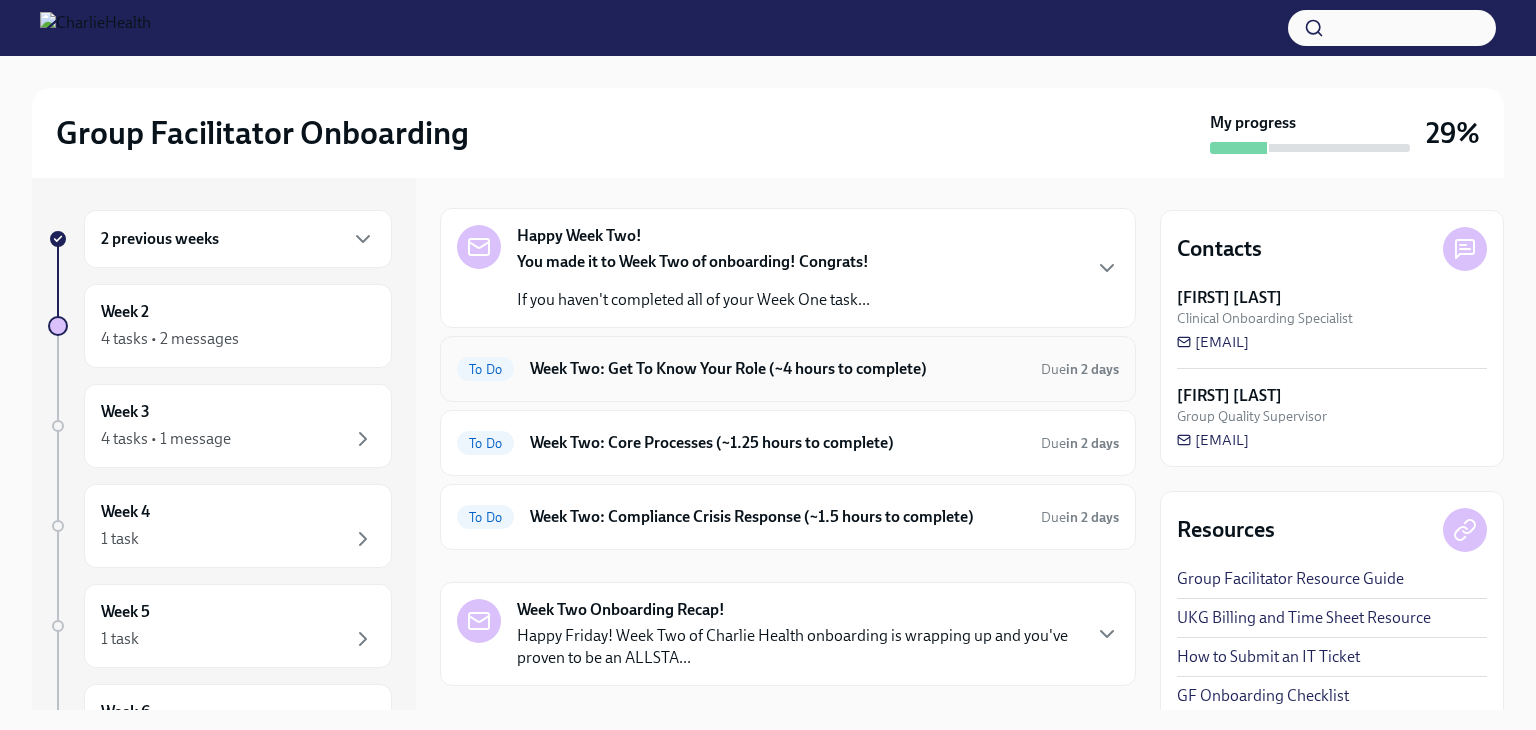 click on "Week Two: Get To Know Your Role (~4 hours to complete)" at bounding box center [777, 369] 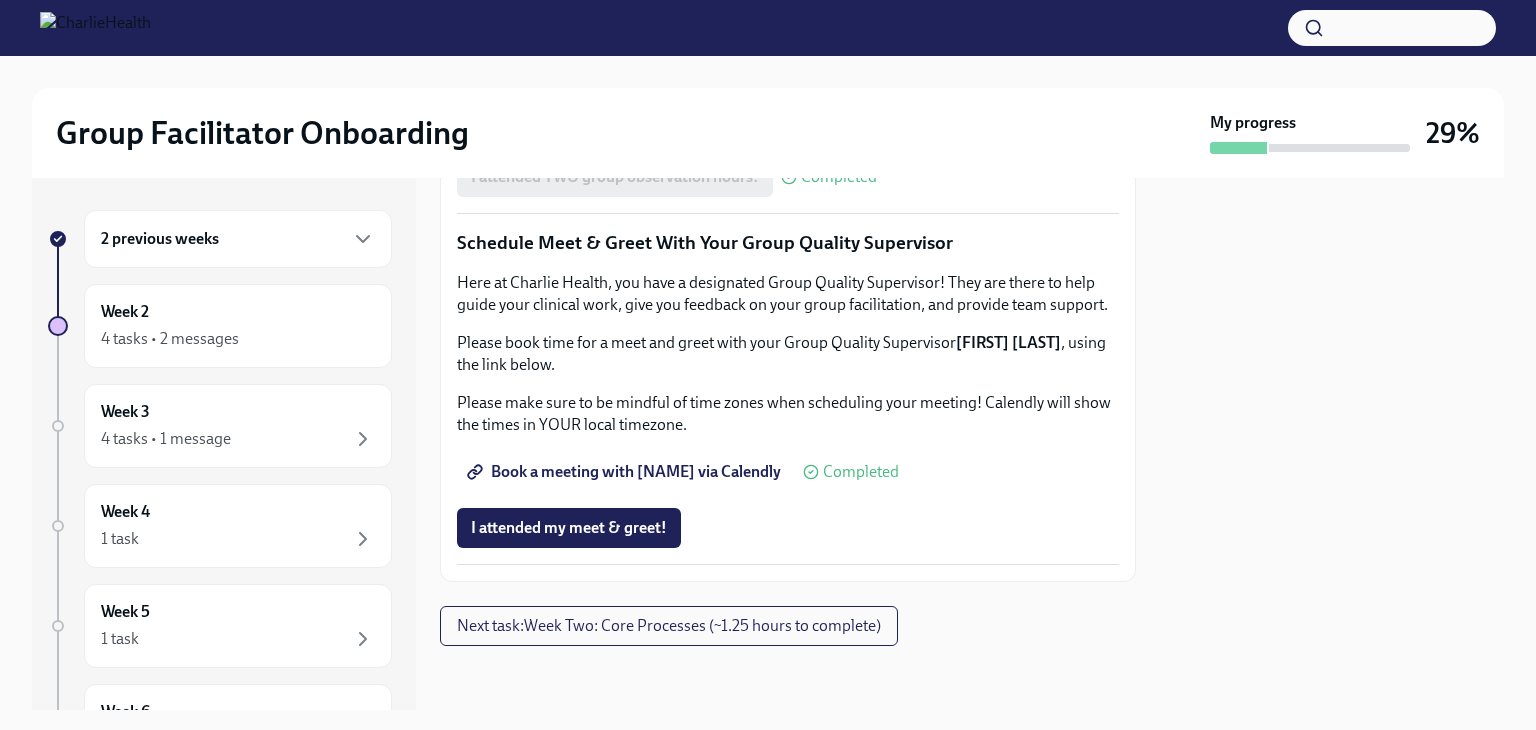 scroll, scrollTop: 2000, scrollLeft: 0, axis: vertical 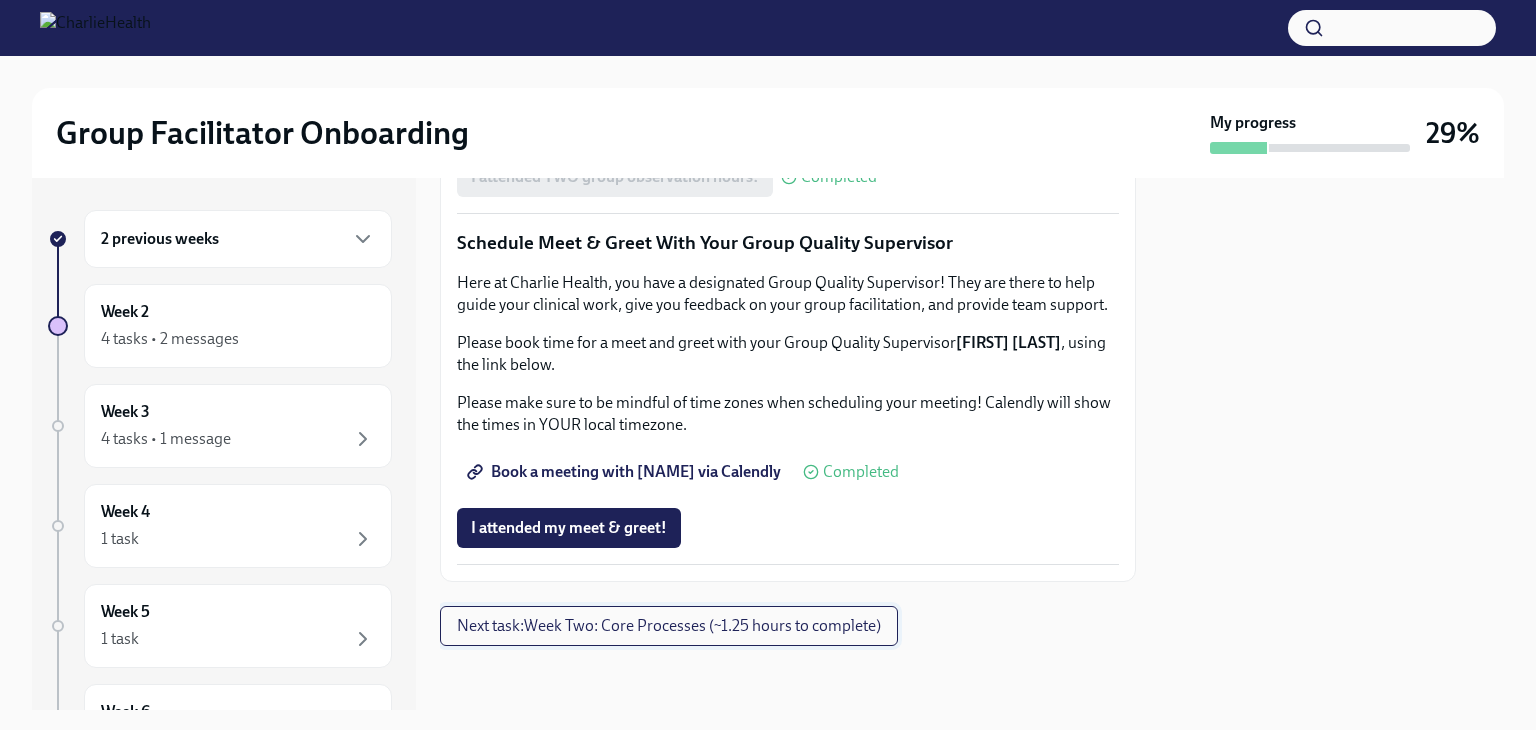 click on "Next task :  Week Two: Core Processes (~1.25 hours to complete)" at bounding box center [669, 626] 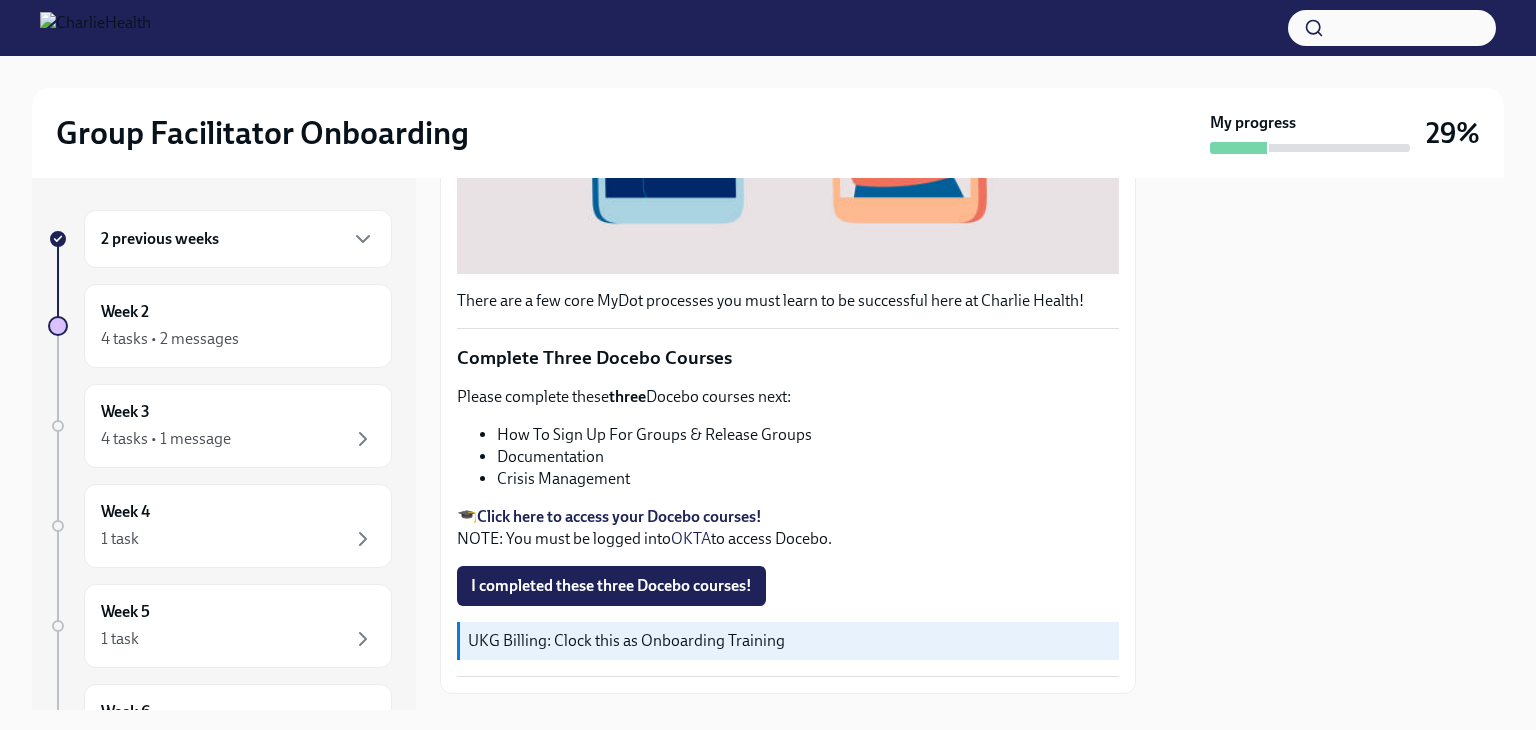 scroll, scrollTop: 718, scrollLeft: 0, axis: vertical 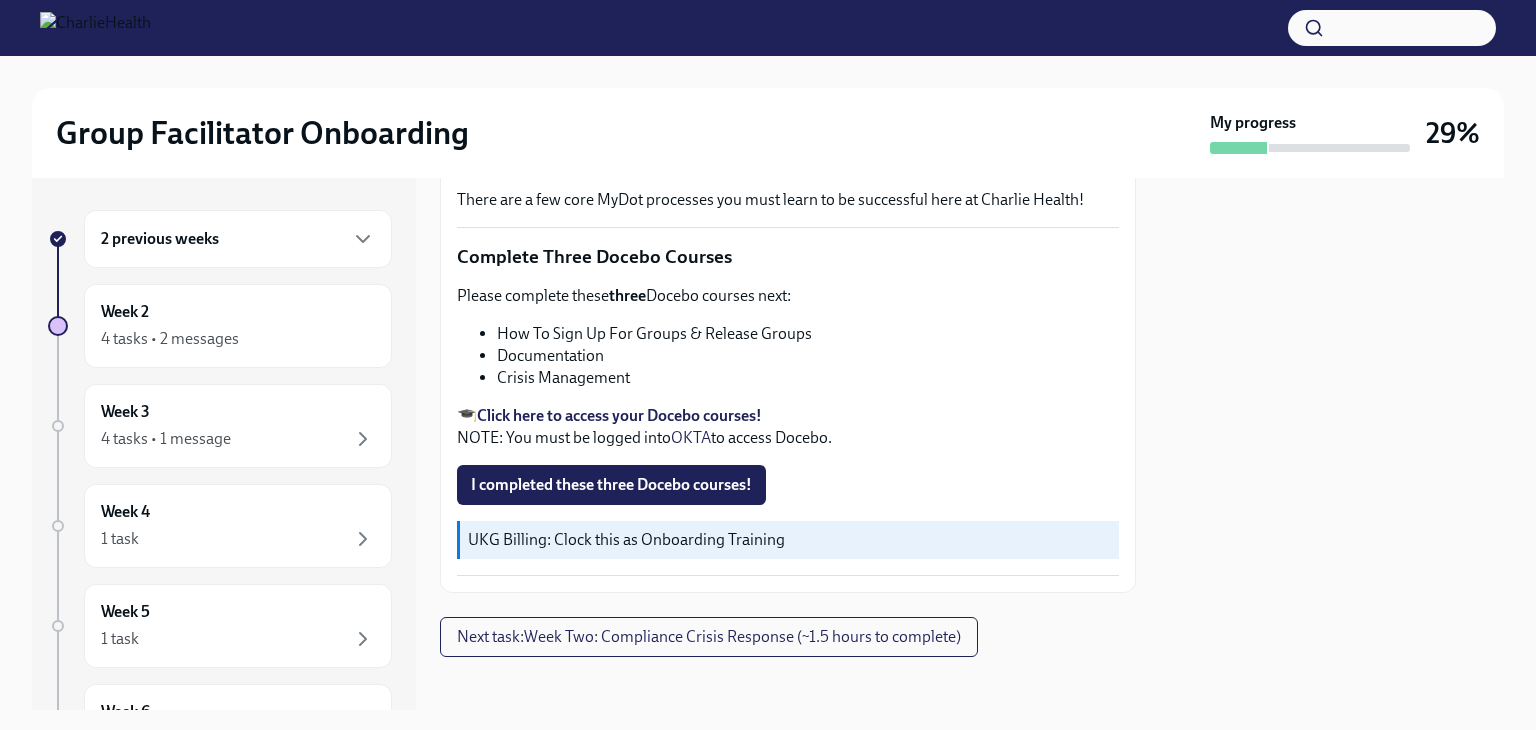 click on "Click here to access your Docebo courses!" at bounding box center [619, 415] 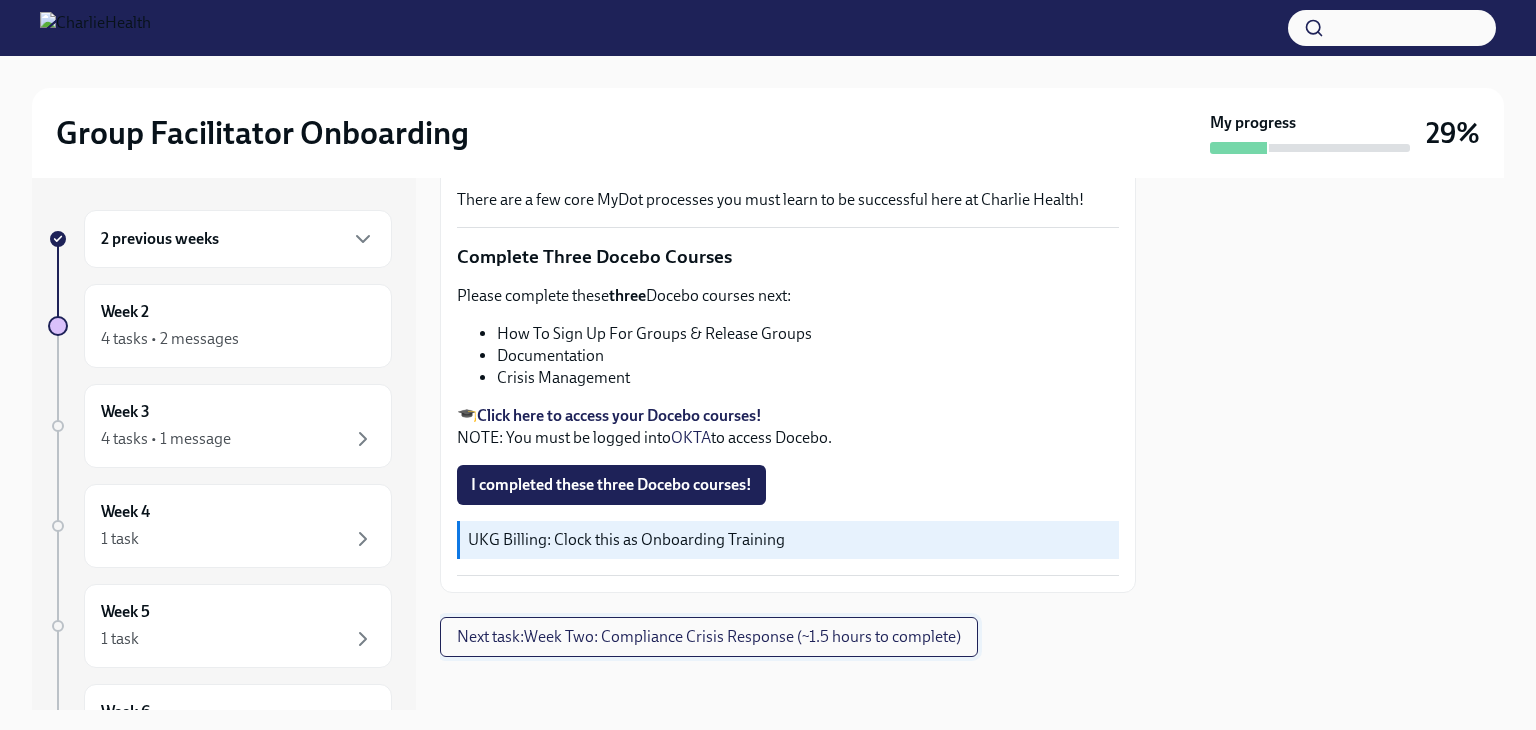 click on "Next task :  Week Two: Compliance Crisis Response (~1.5 hours to complete)" at bounding box center (709, 637) 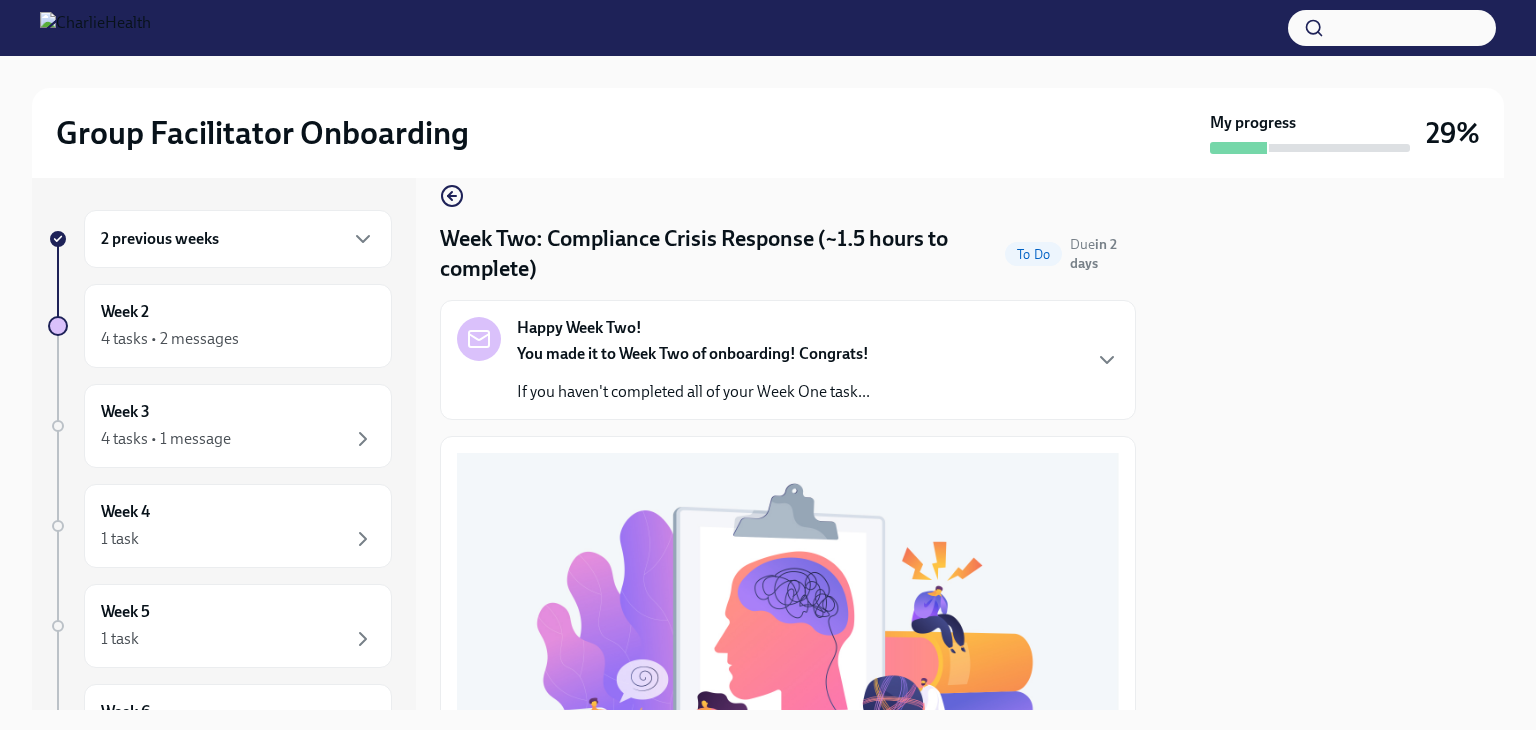 scroll, scrollTop: 0, scrollLeft: 0, axis: both 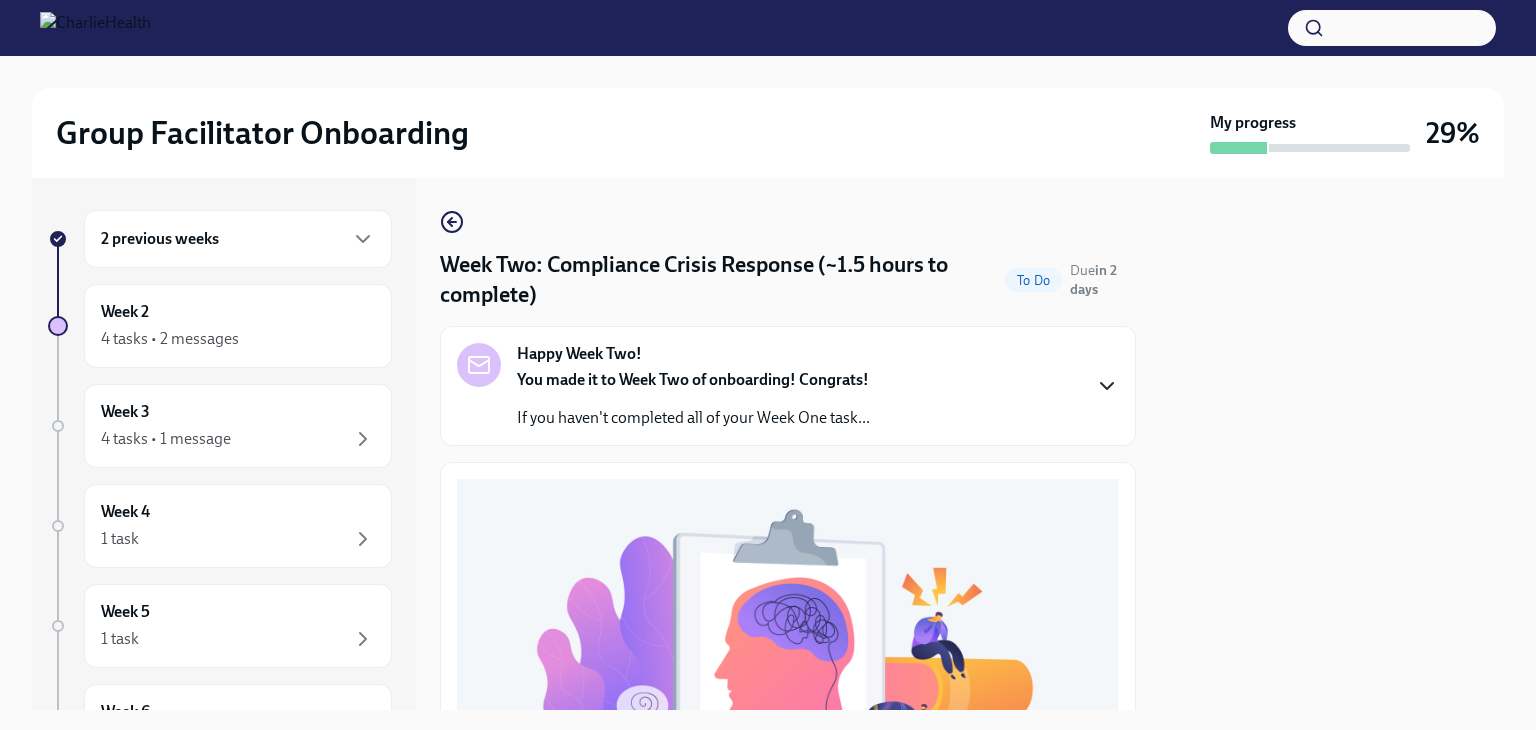 click 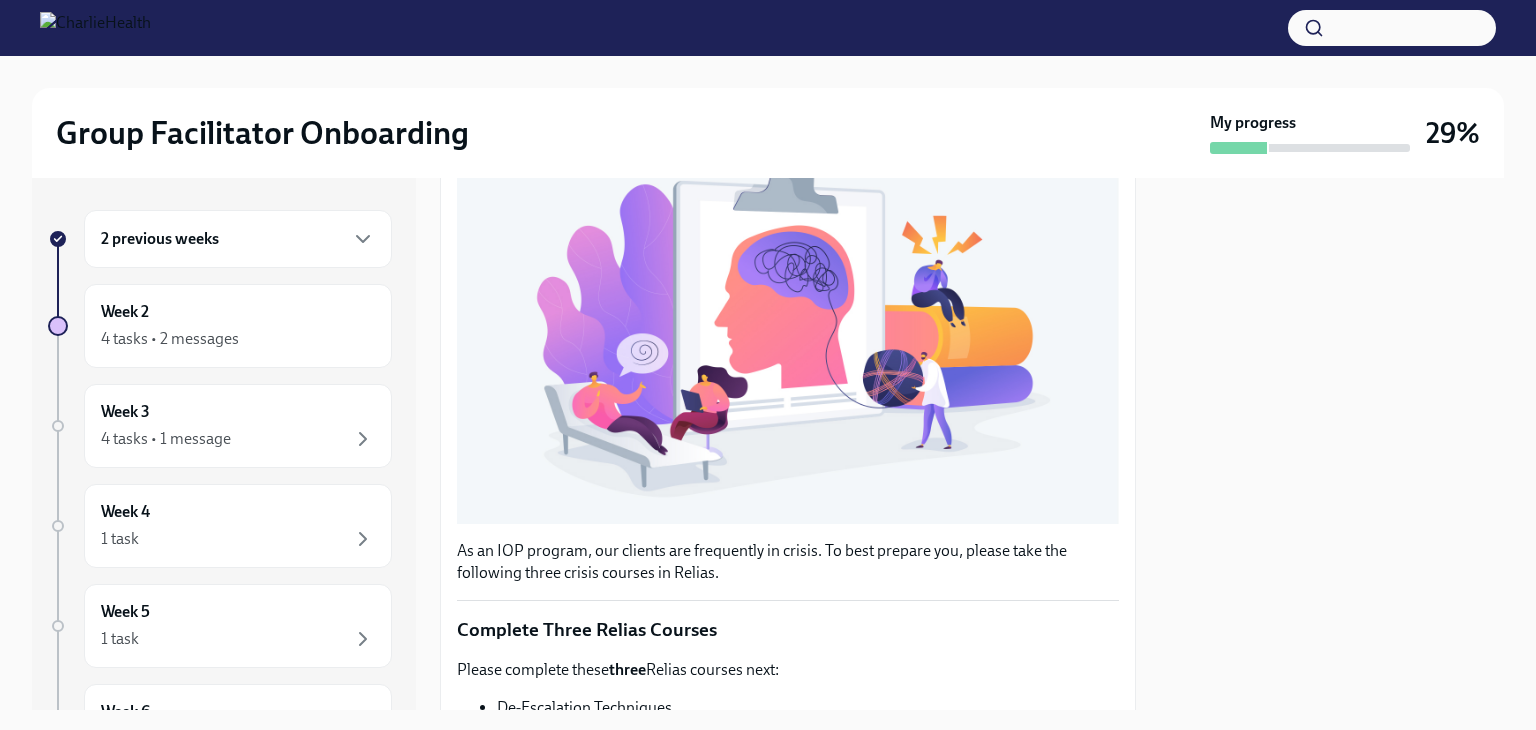 scroll, scrollTop: 1050, scrollLeft: 0, axis: vertical 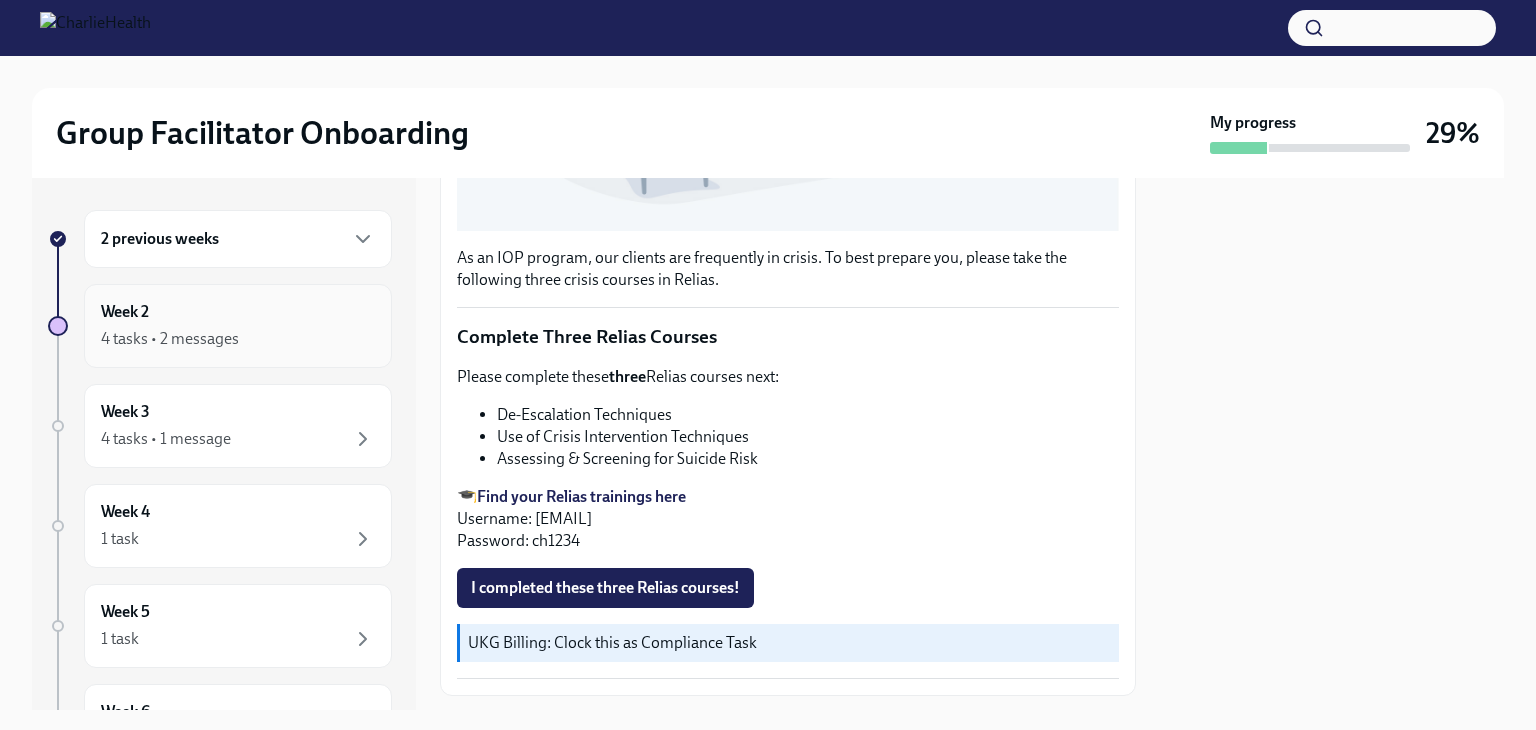click on "4 tasks • 2 messages" at bounding box center (170, 339) 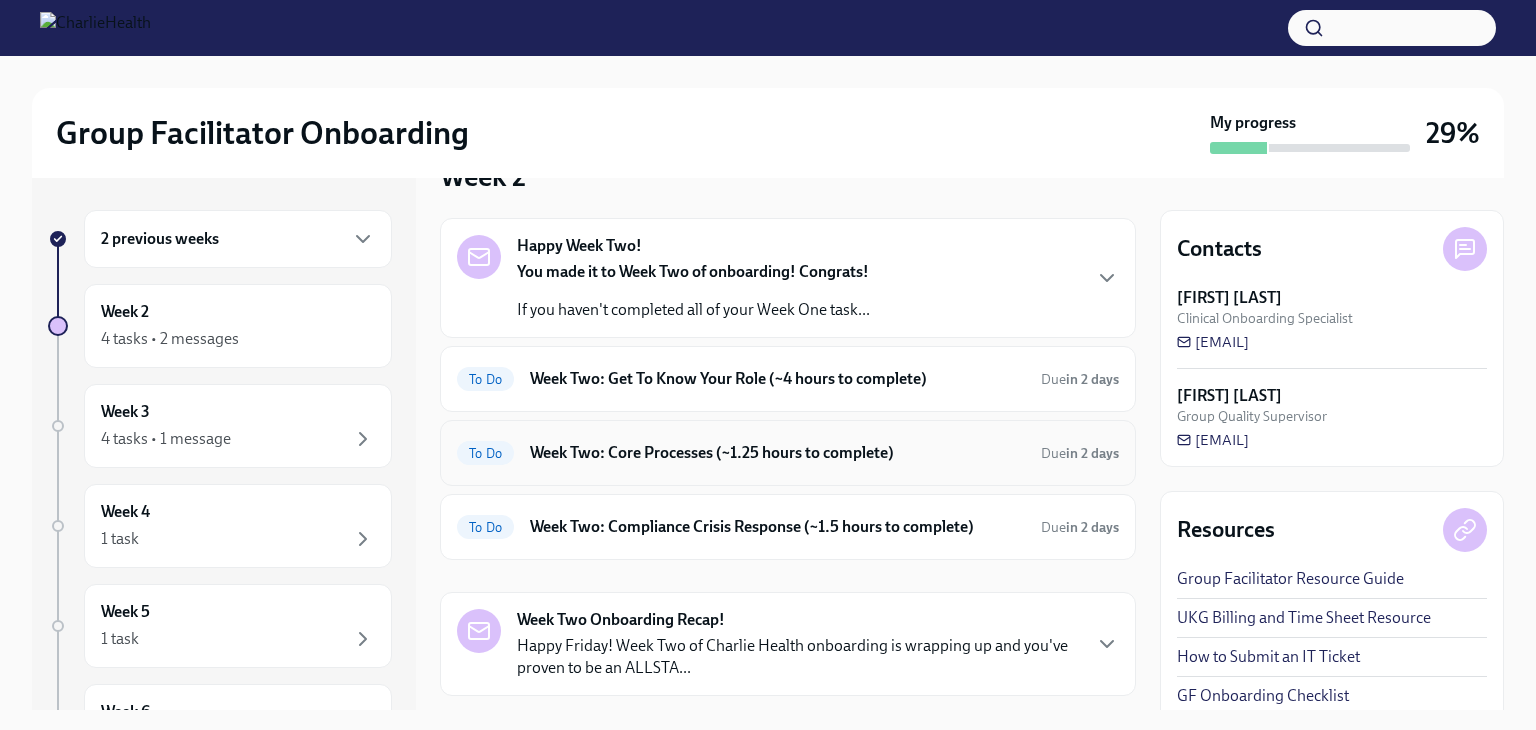 scroll, scrollTop: 100, scrollLeft: 0, axis: vertical 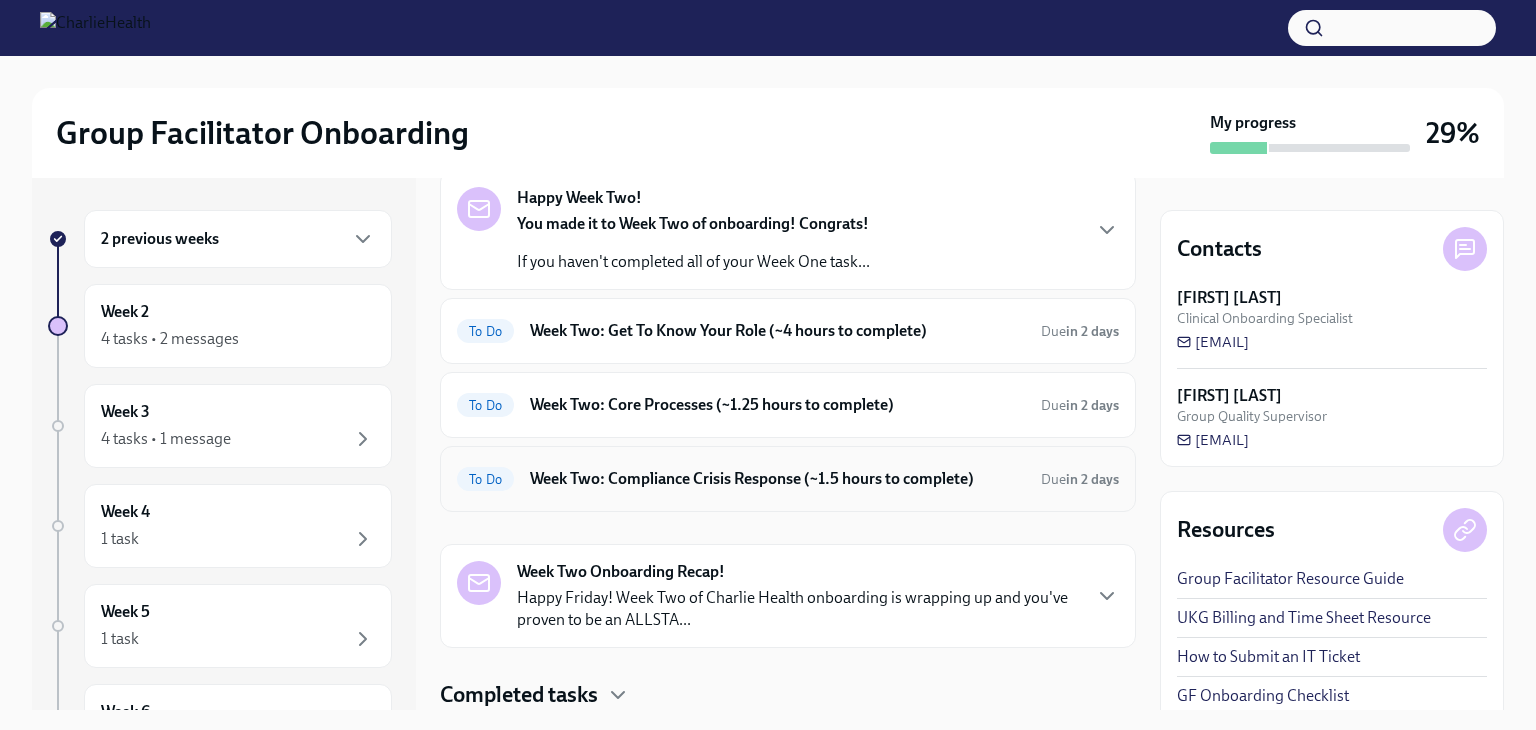 click on "Week Two: Compliance Crisis Response (~1.5 hours to complete)" at bounding box center (777, 479) 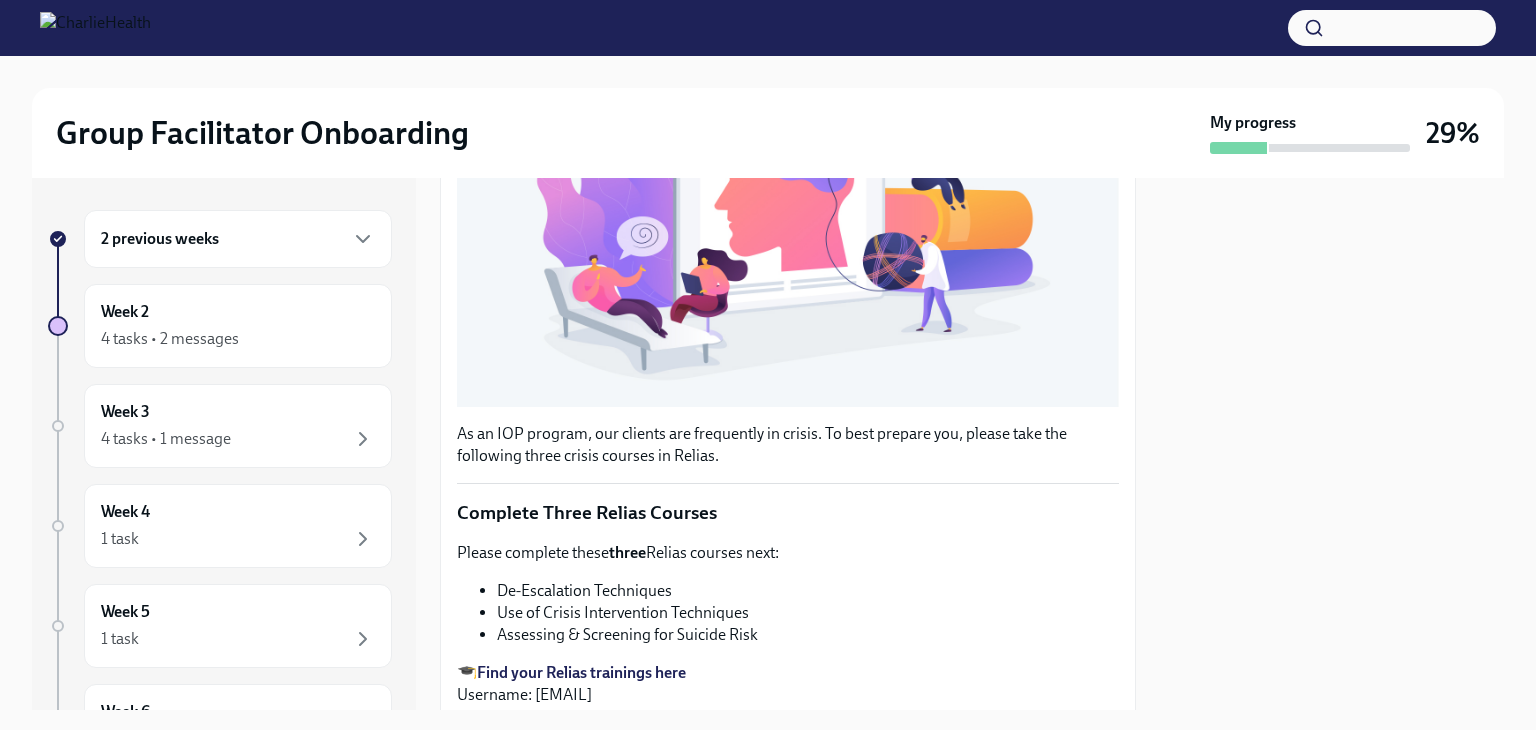 scroll, scrollTop: 500, scrollLeft: 0, axis: vertical 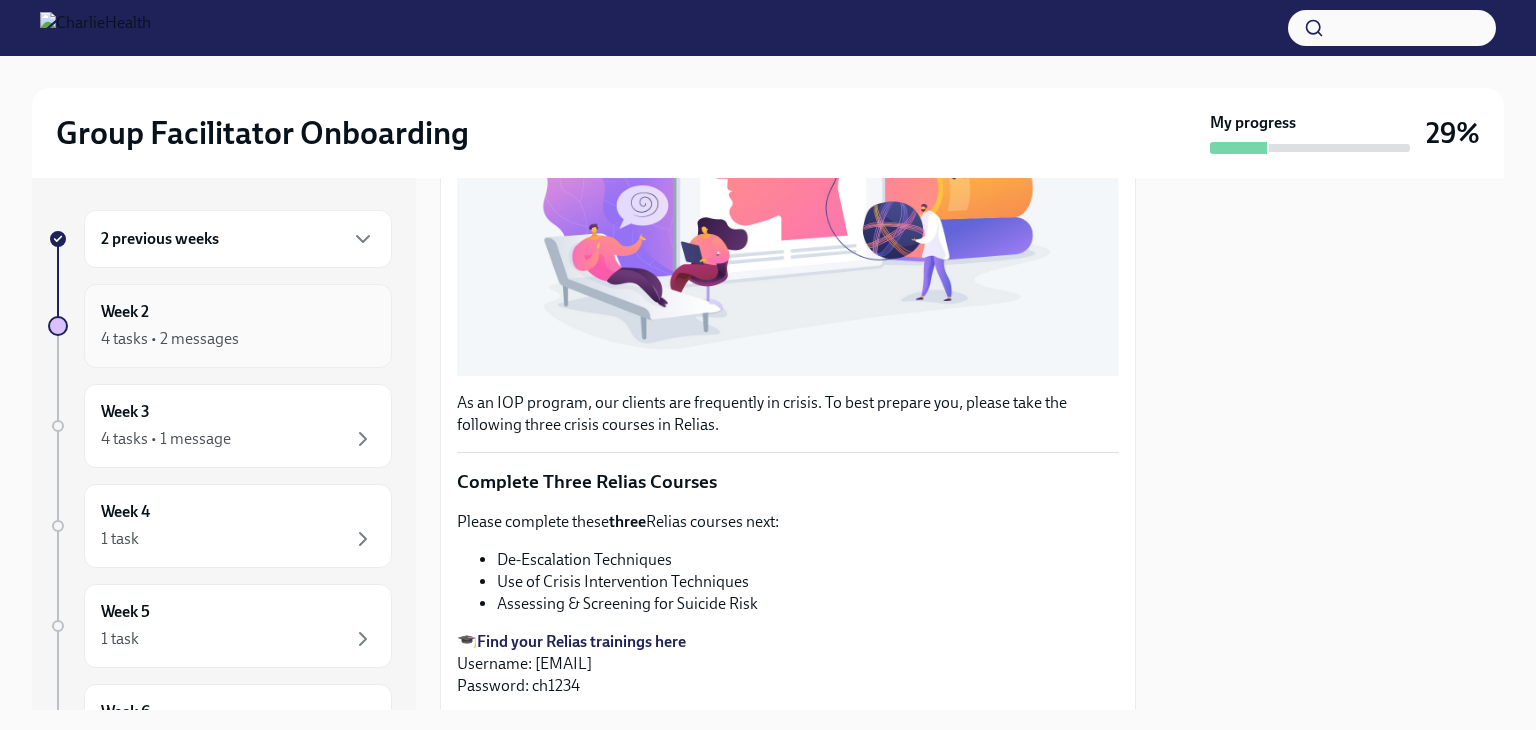 click on "4 tasks • 2 messages" at bounding box center [238, 339] 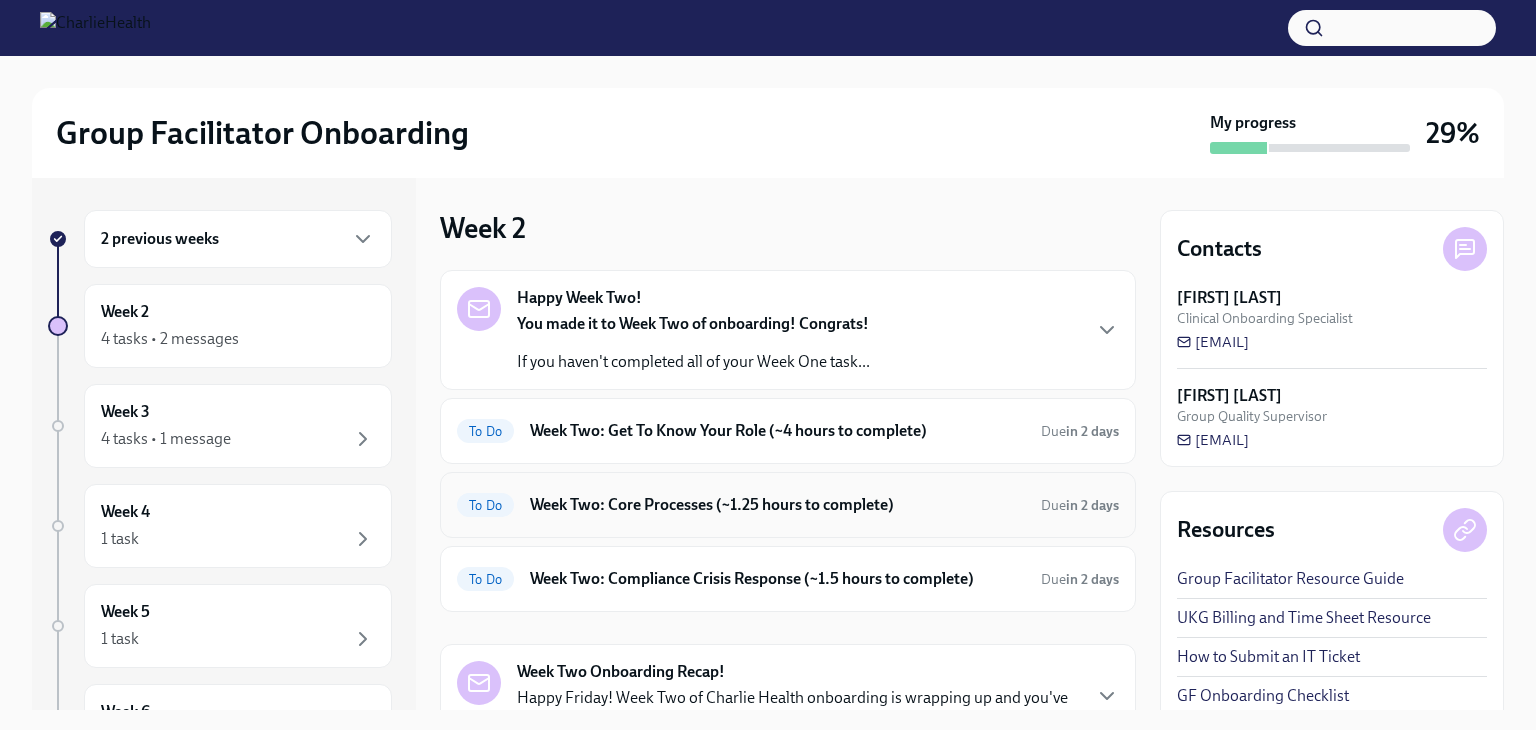 click on "Week Two: Core Processes (~1.25 hours to complete)" at bounding box center [777, 505] 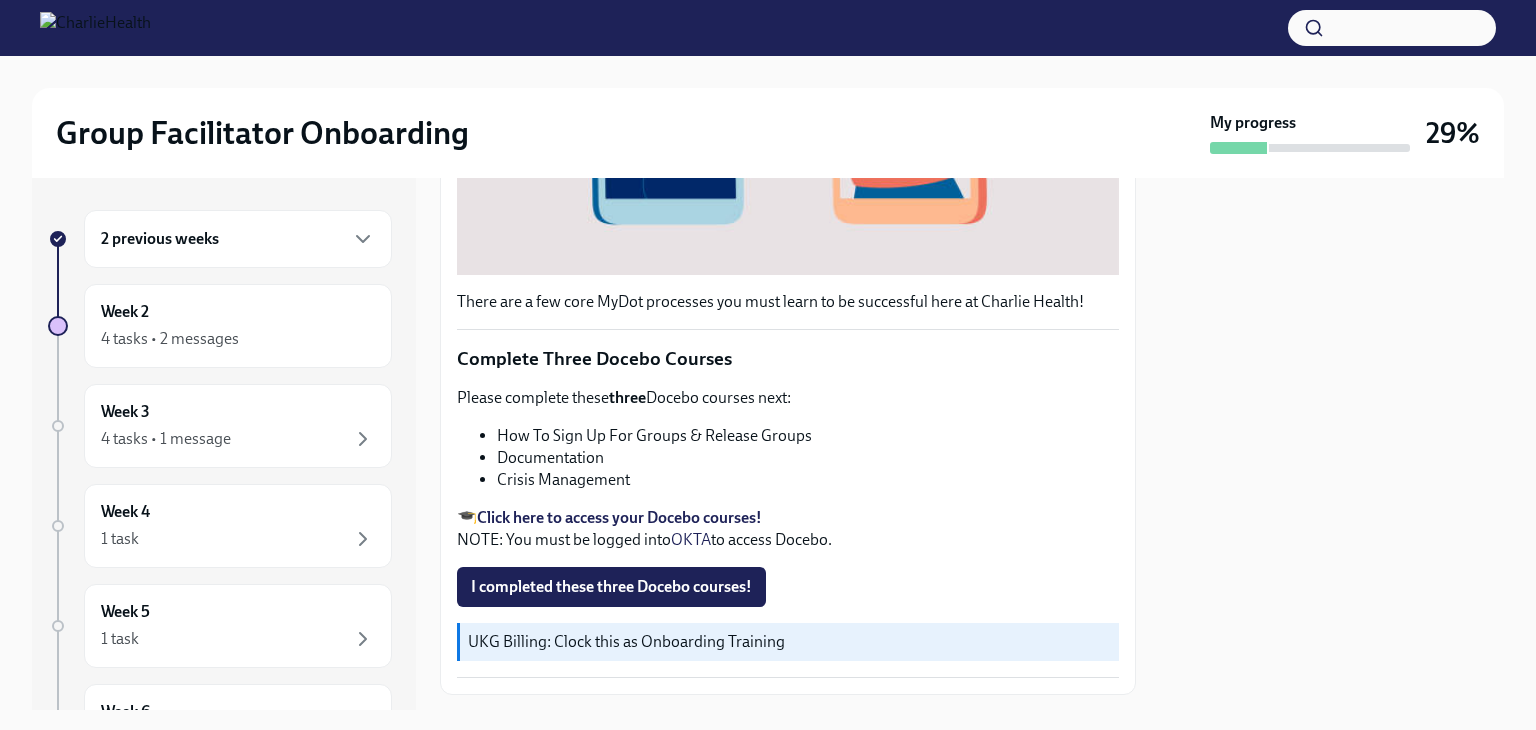 scroll, scrollTop: 718, scrollLeft: 0, axis: vertical 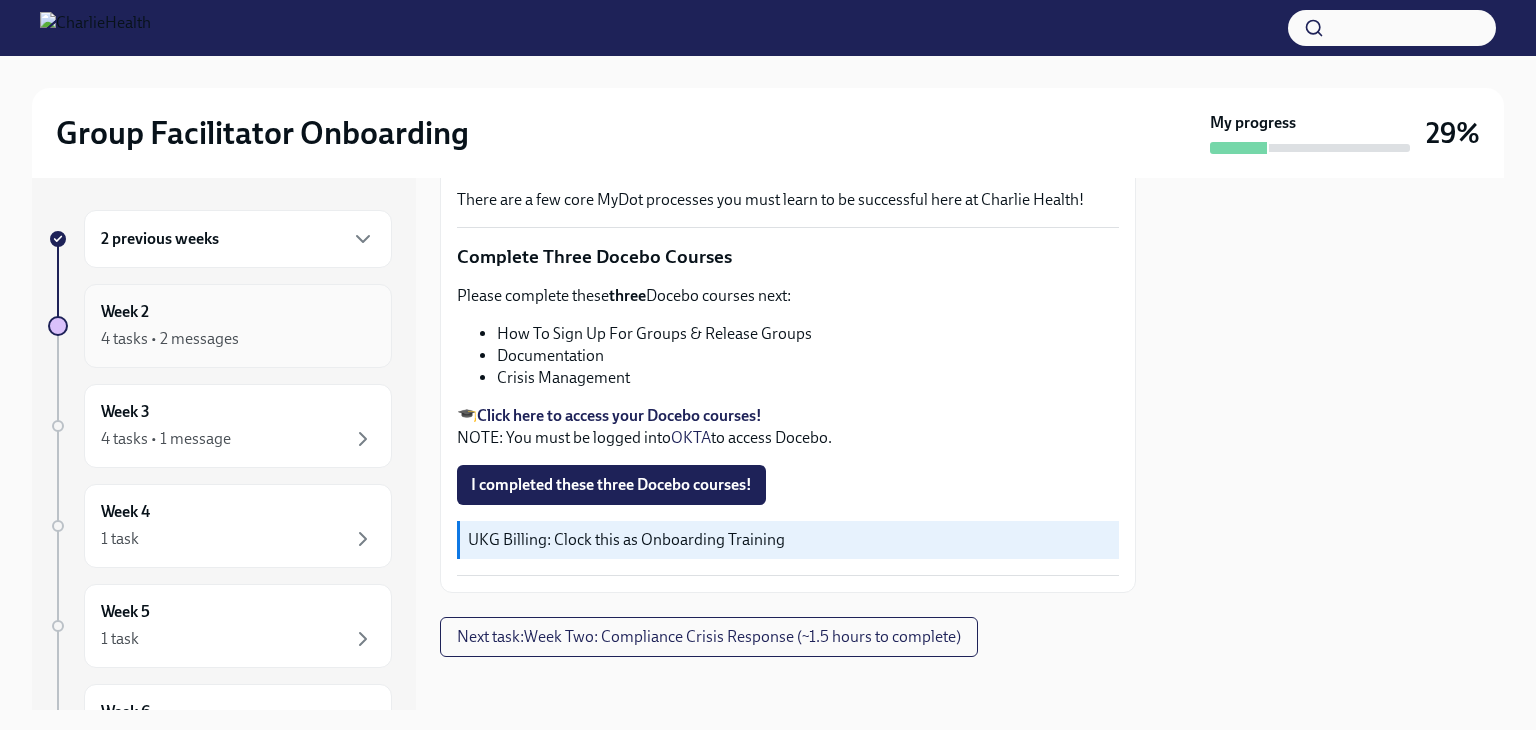 click on "4 tasks • 2 messages" at bounding box center (238, 339) 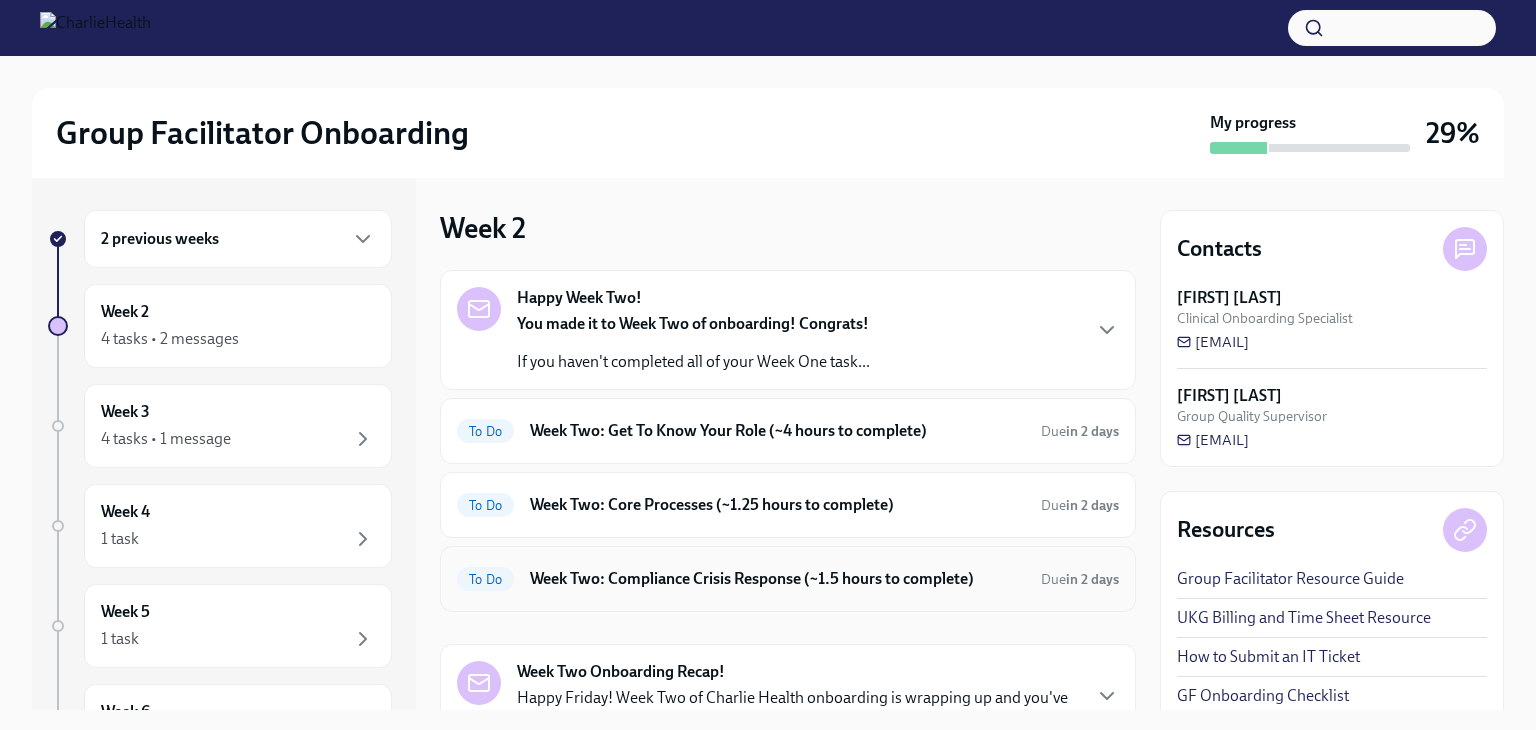 click on "Week Two: Compliance Crisis Response (~1.5 hours to complete)" at bounding box center (777, 579) 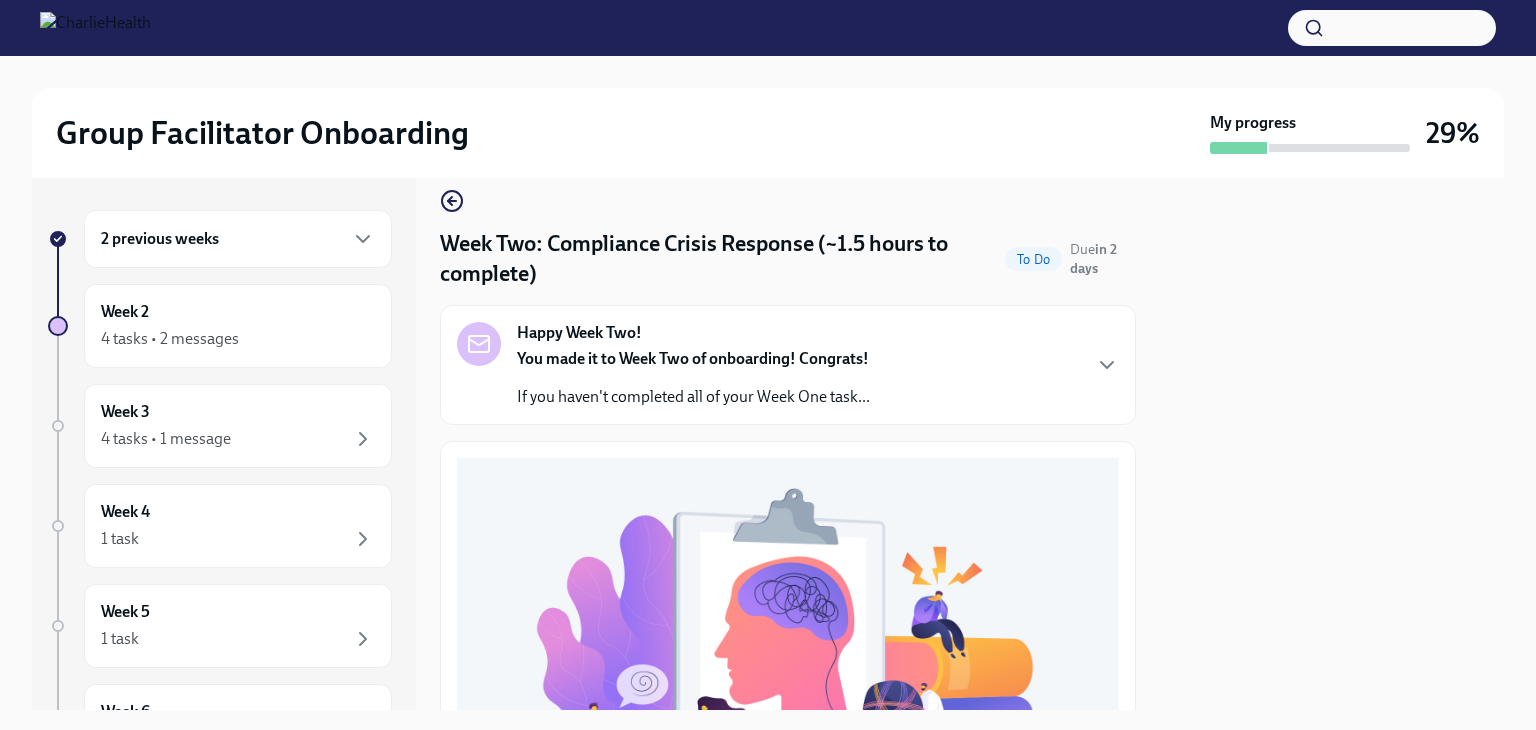 scroll, scrollTop: 0, scrollLeft: 0, axis: both 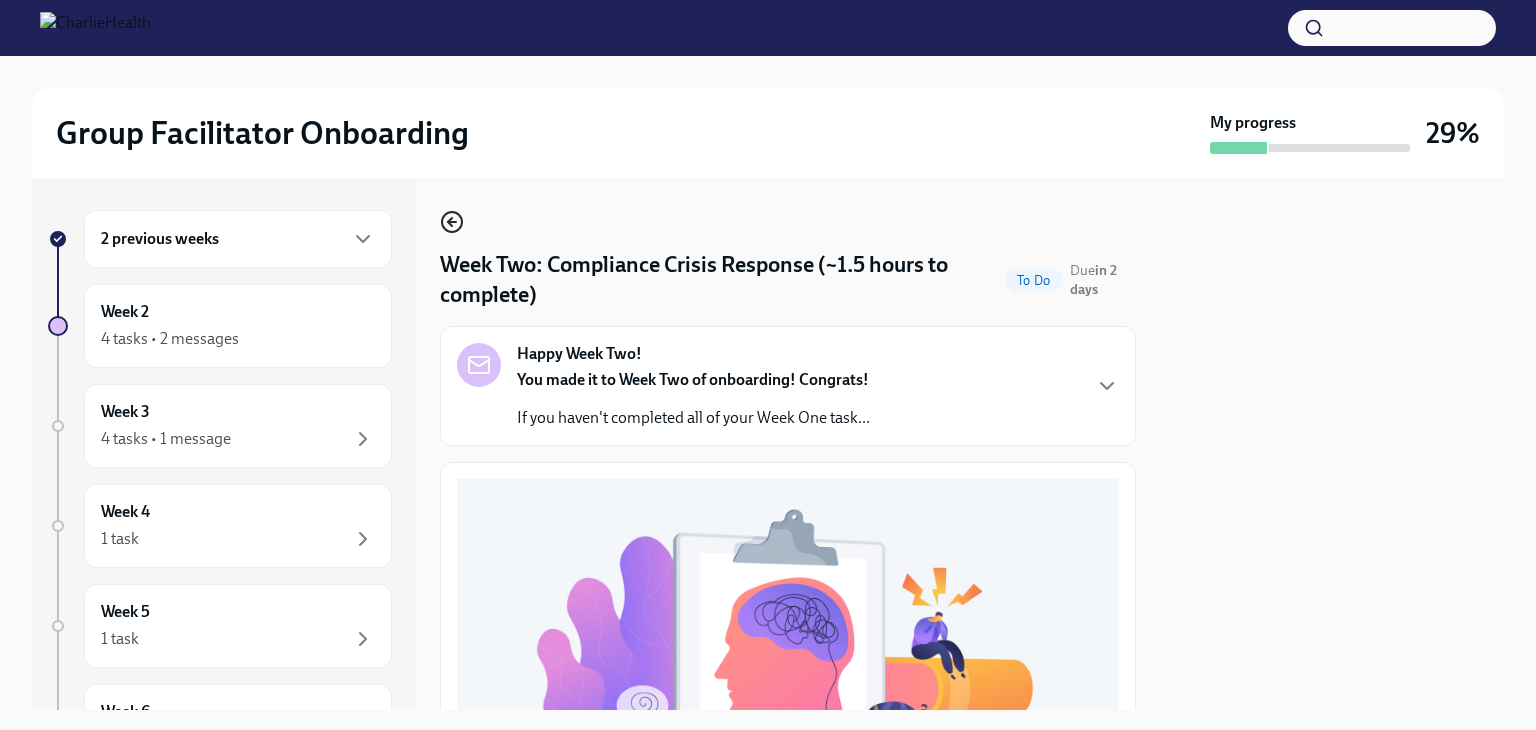 click 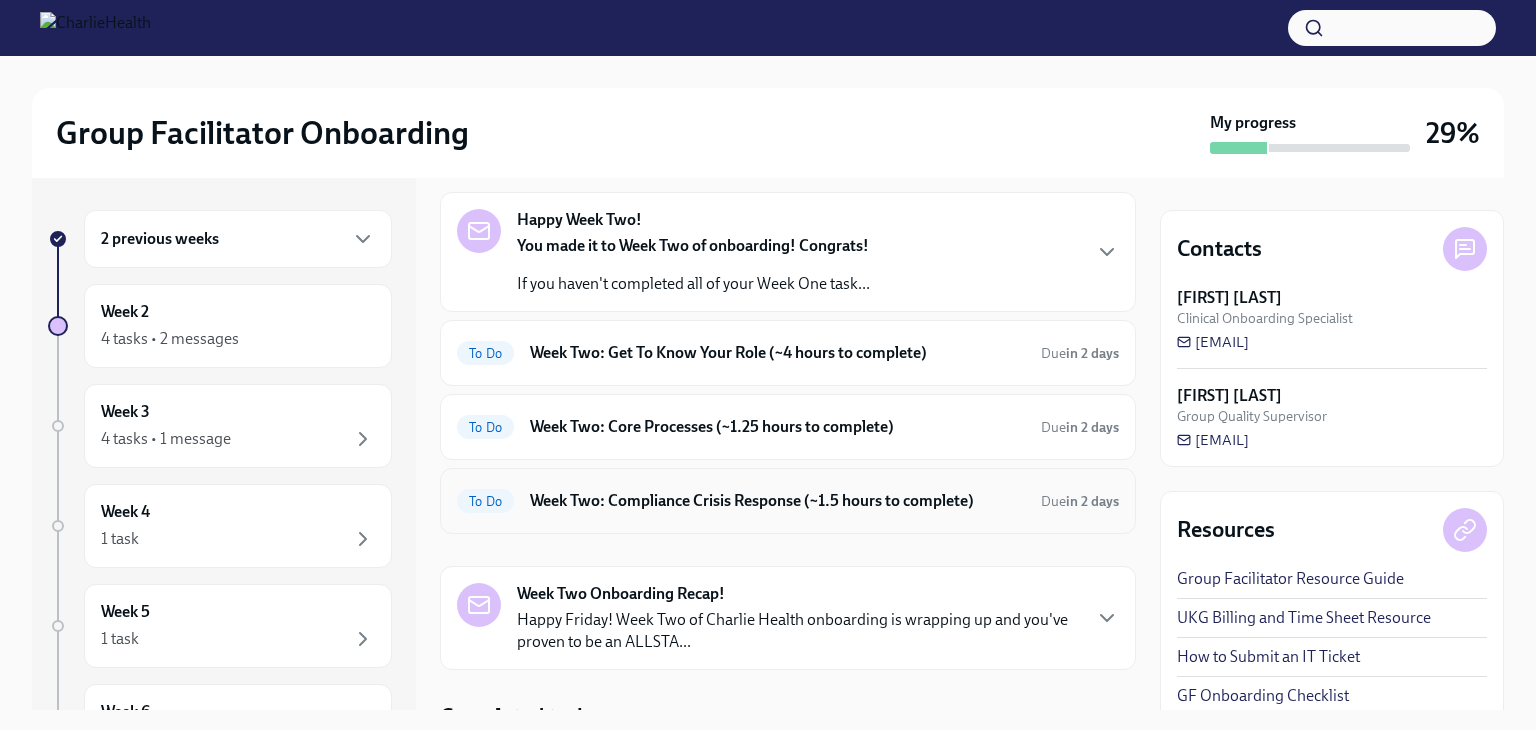 scroll, scrollTop: 162, scrollLeft: 0, axis: vertical 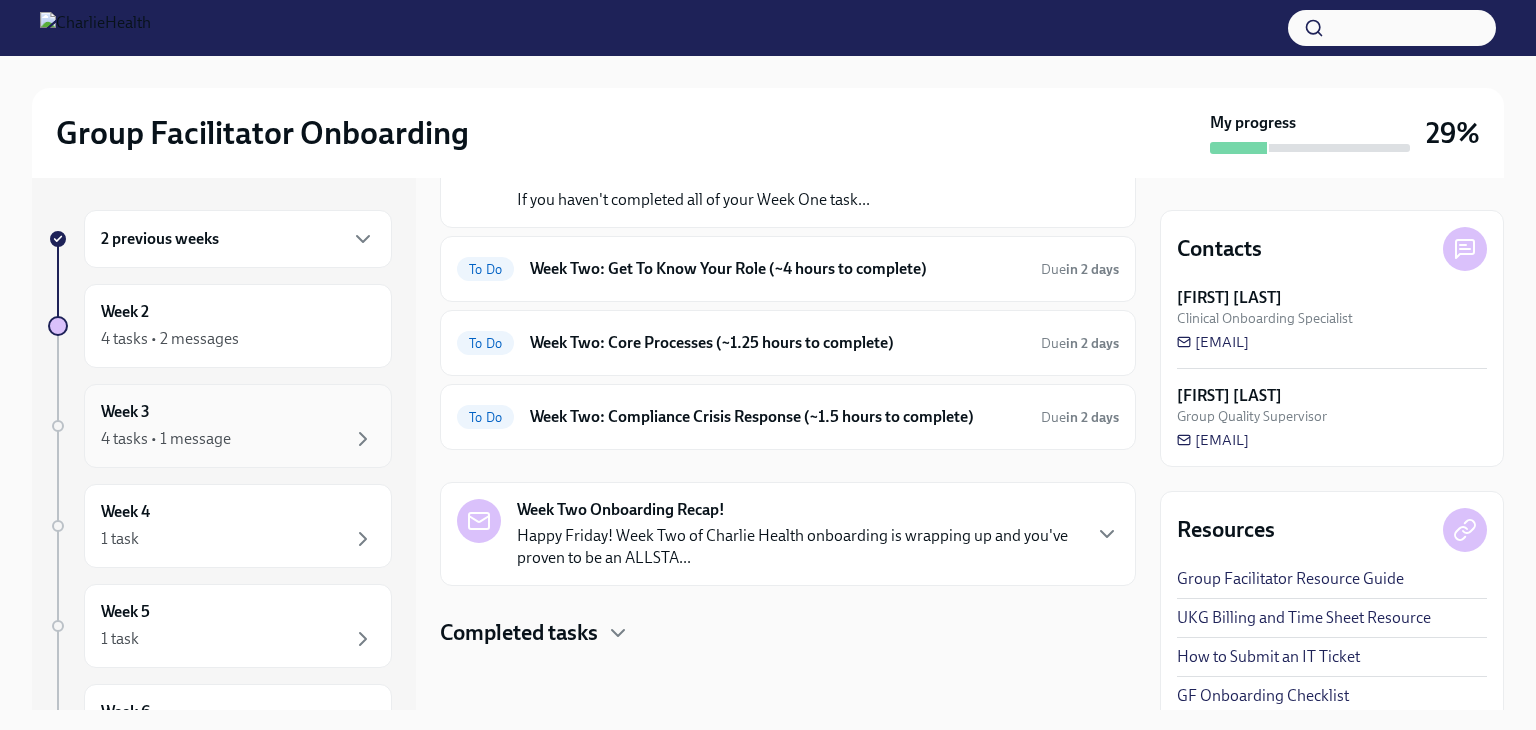 click on "Week 3 4 tasks • 1 message" at bounding box center (238, 426) 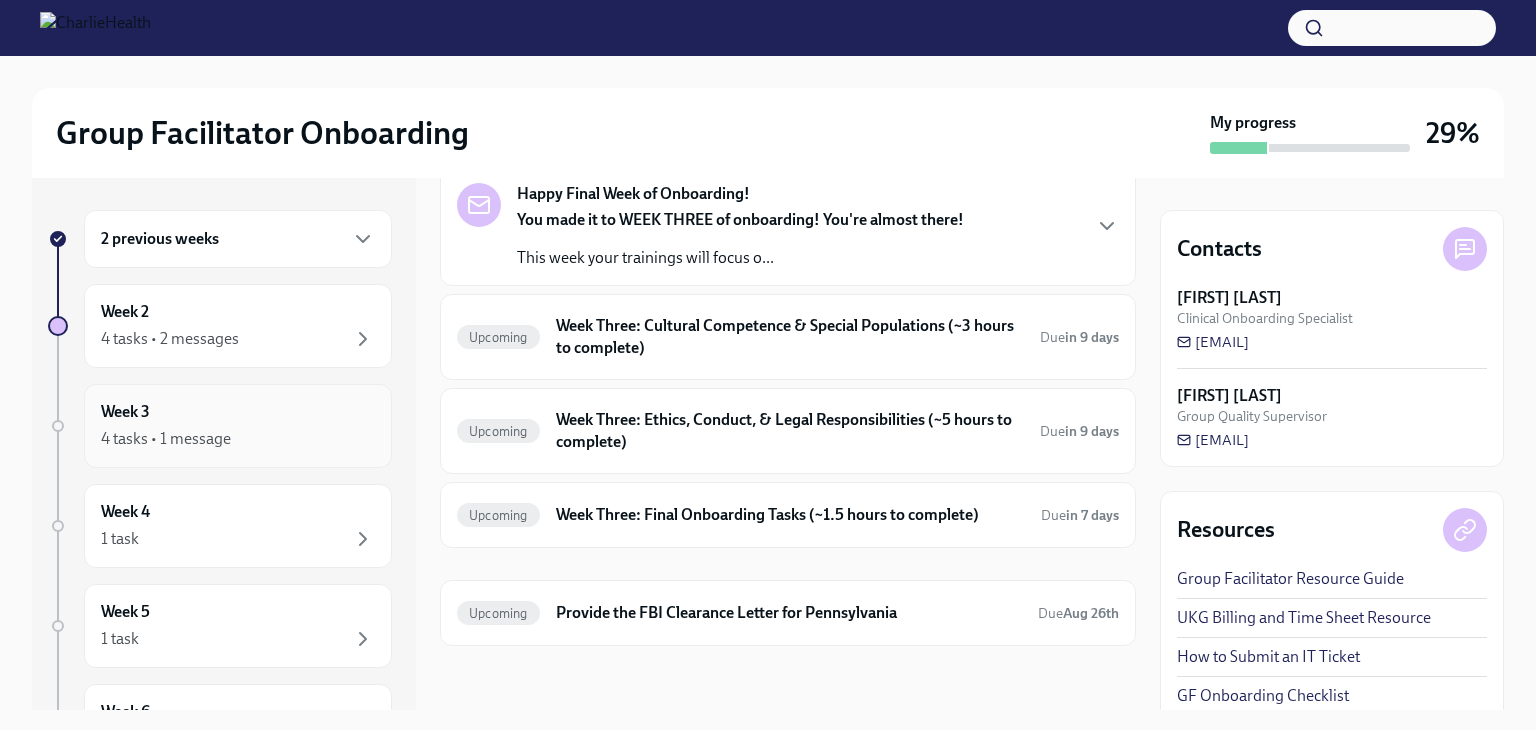 scroll, scrollTop: 102, scrollLeft: 0, axis: vertical 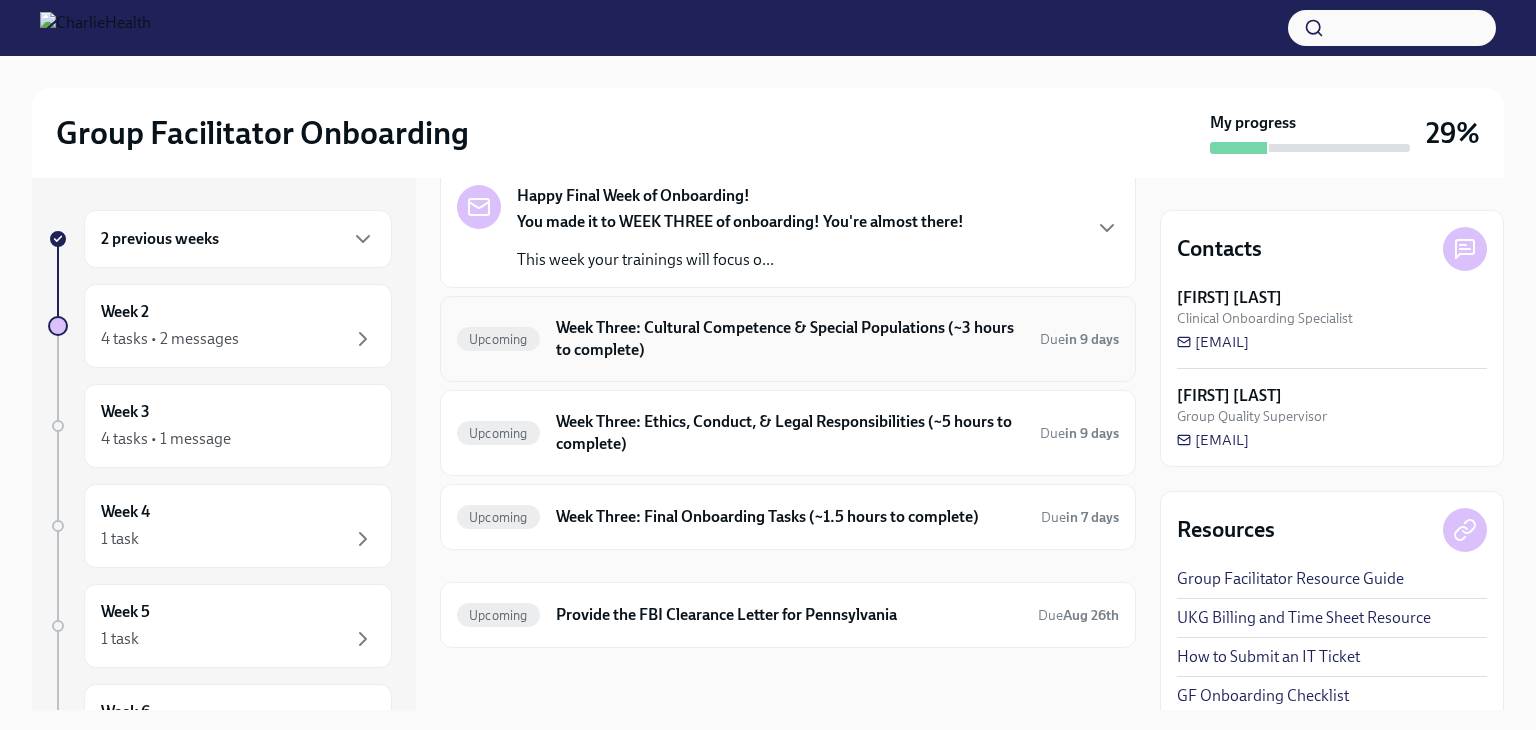 click on "Week Three: Cultural Competence & Special Populations (~3 hours to complete)" at bounding box center [790, 339] 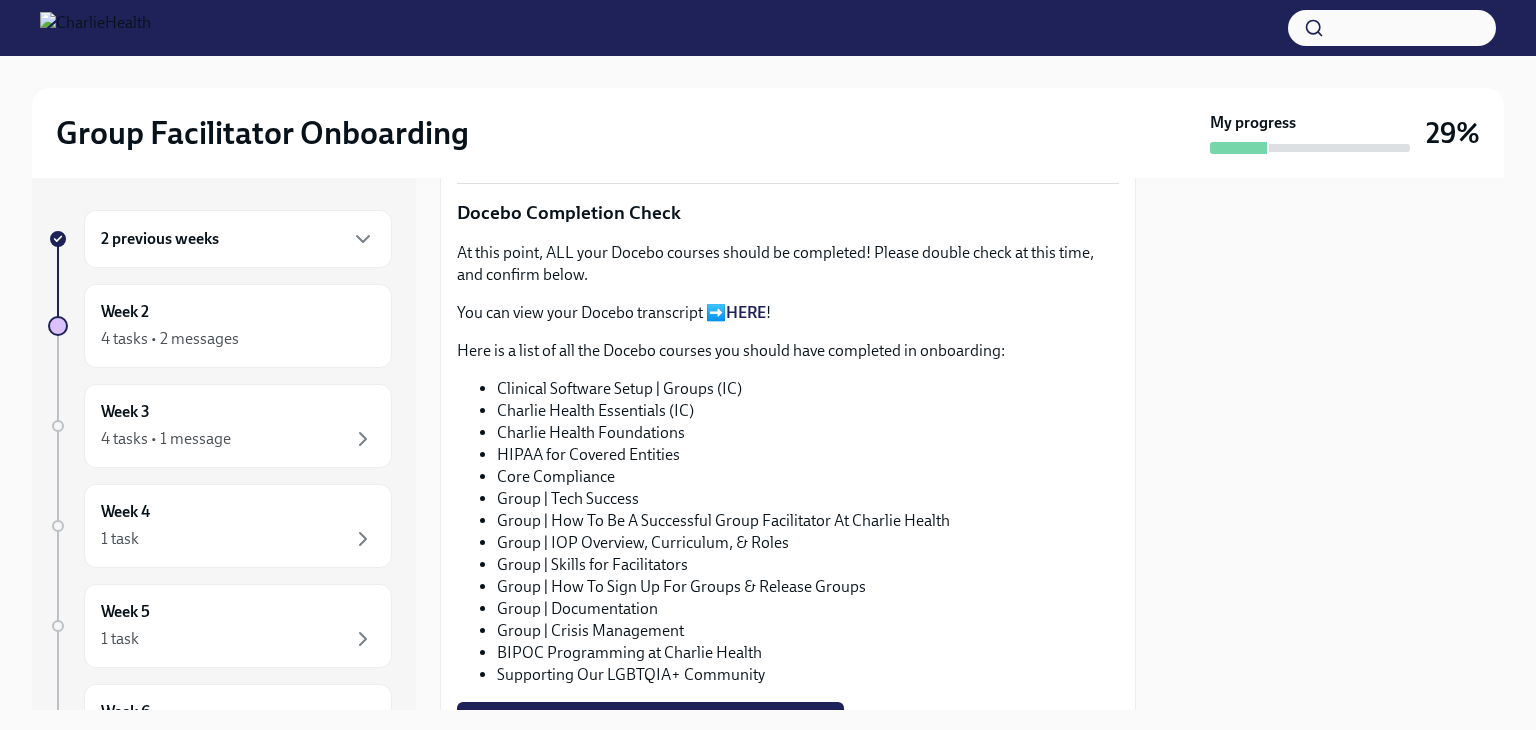 scroll, scrollTop: 1000, scrollLeft: 0, axis: vertical 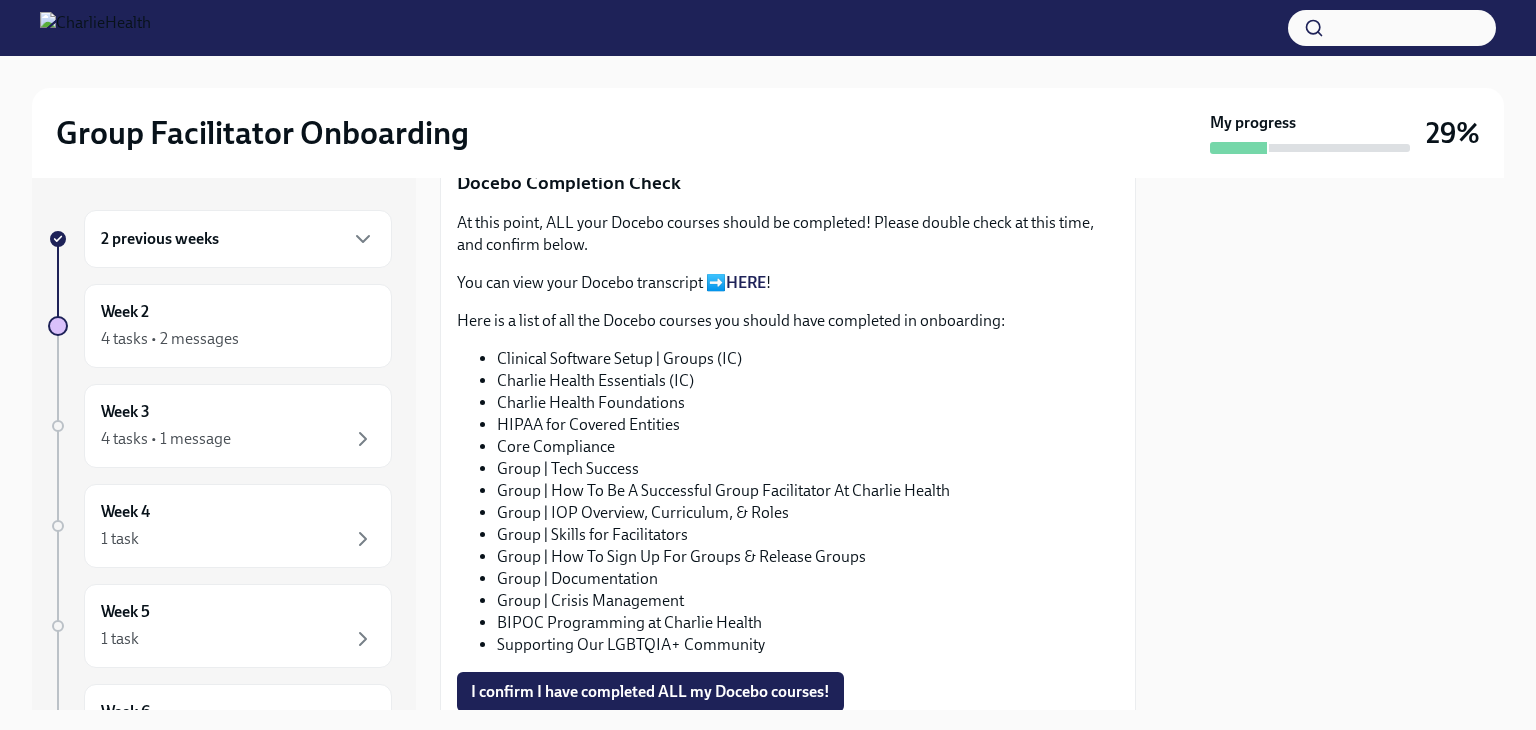 click on "HERE" at bounding box center [746, 282] 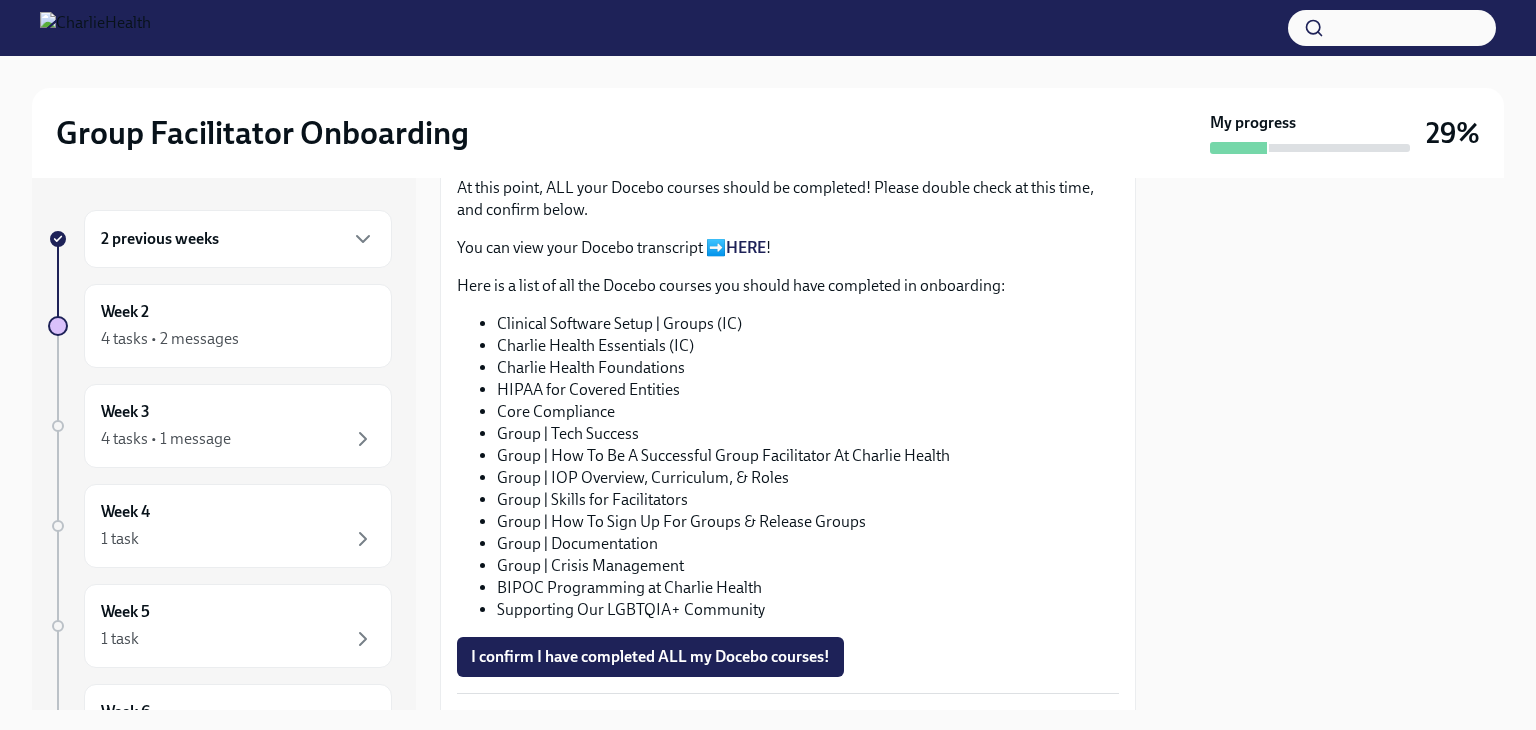 scroll, scrollTop: 864, scrollLeft: 0, axis: vertical 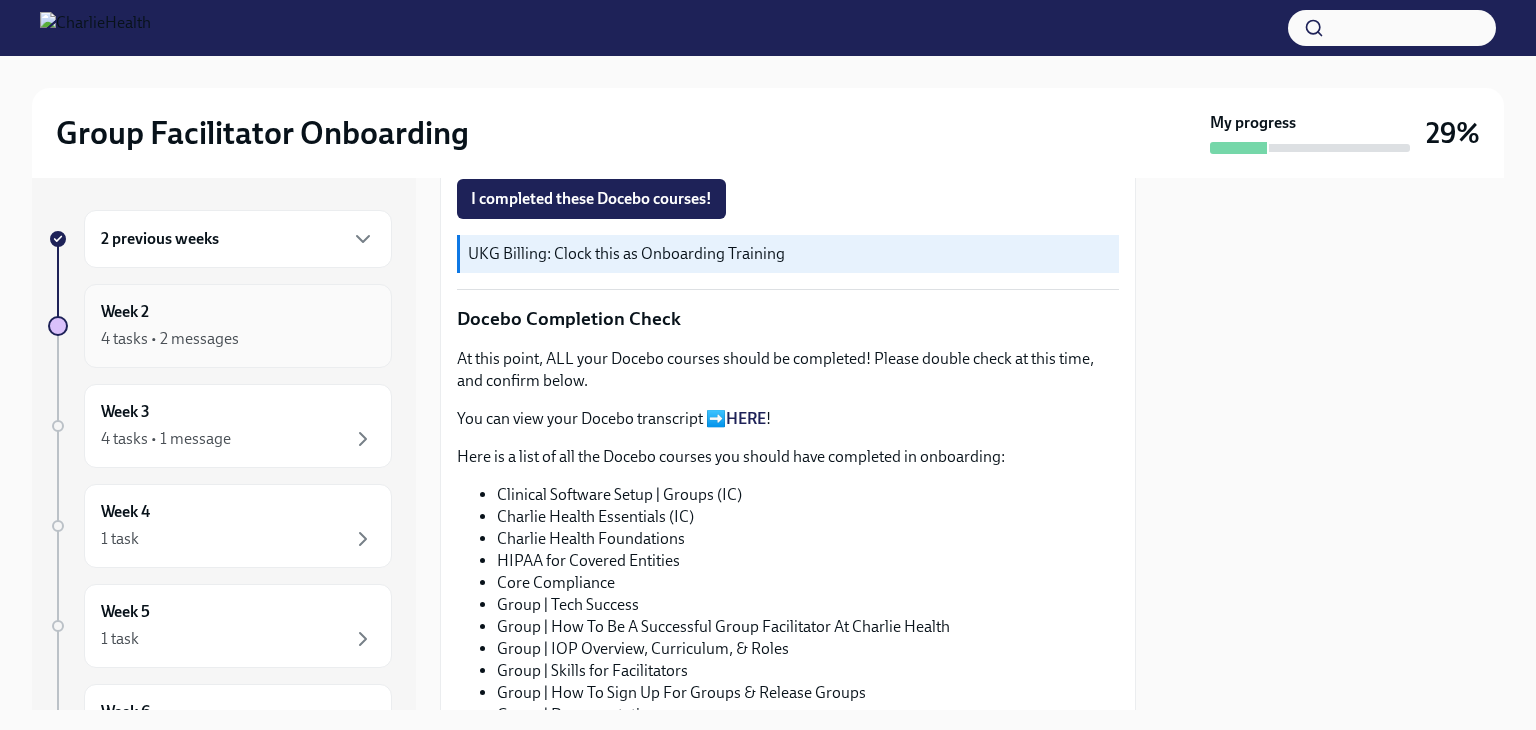 click on "4 tasks • 2 messages" at bounding box center (170, 339) 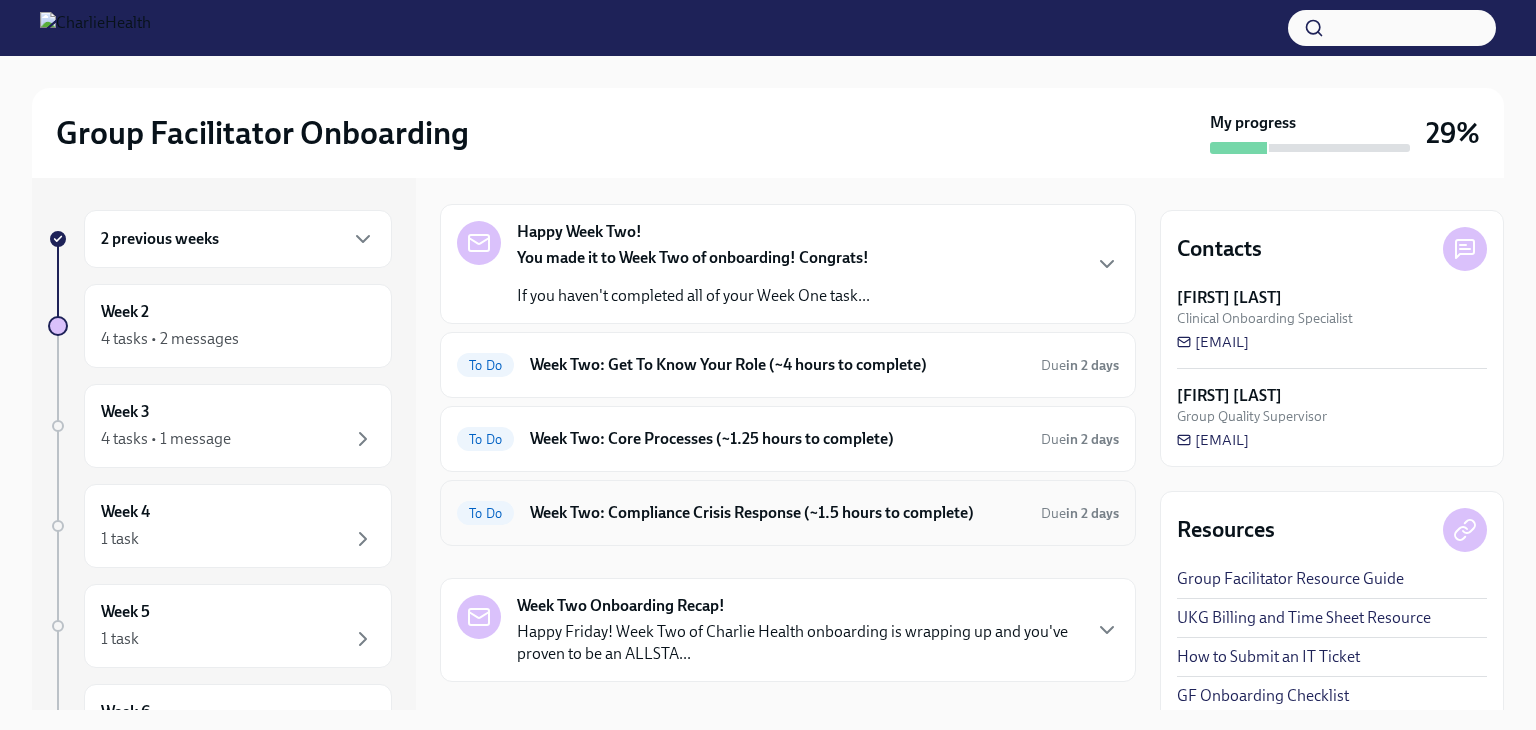 scroll, scrollTop: 100, scrollLeft: 0, axis: vertical 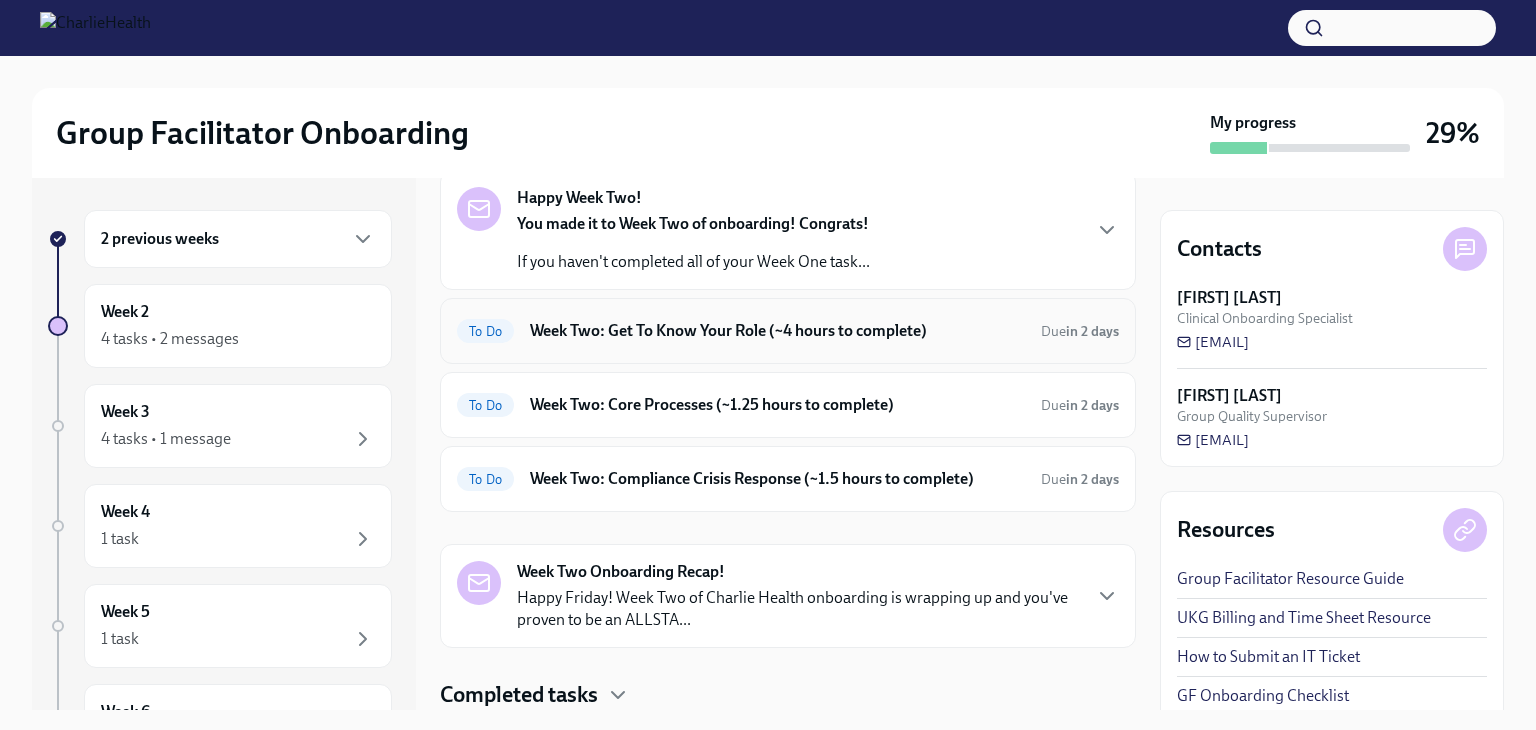 click on "Week Two: Get To Know Your Role (~4 hours to complete)" at bounding box center (777, 331) 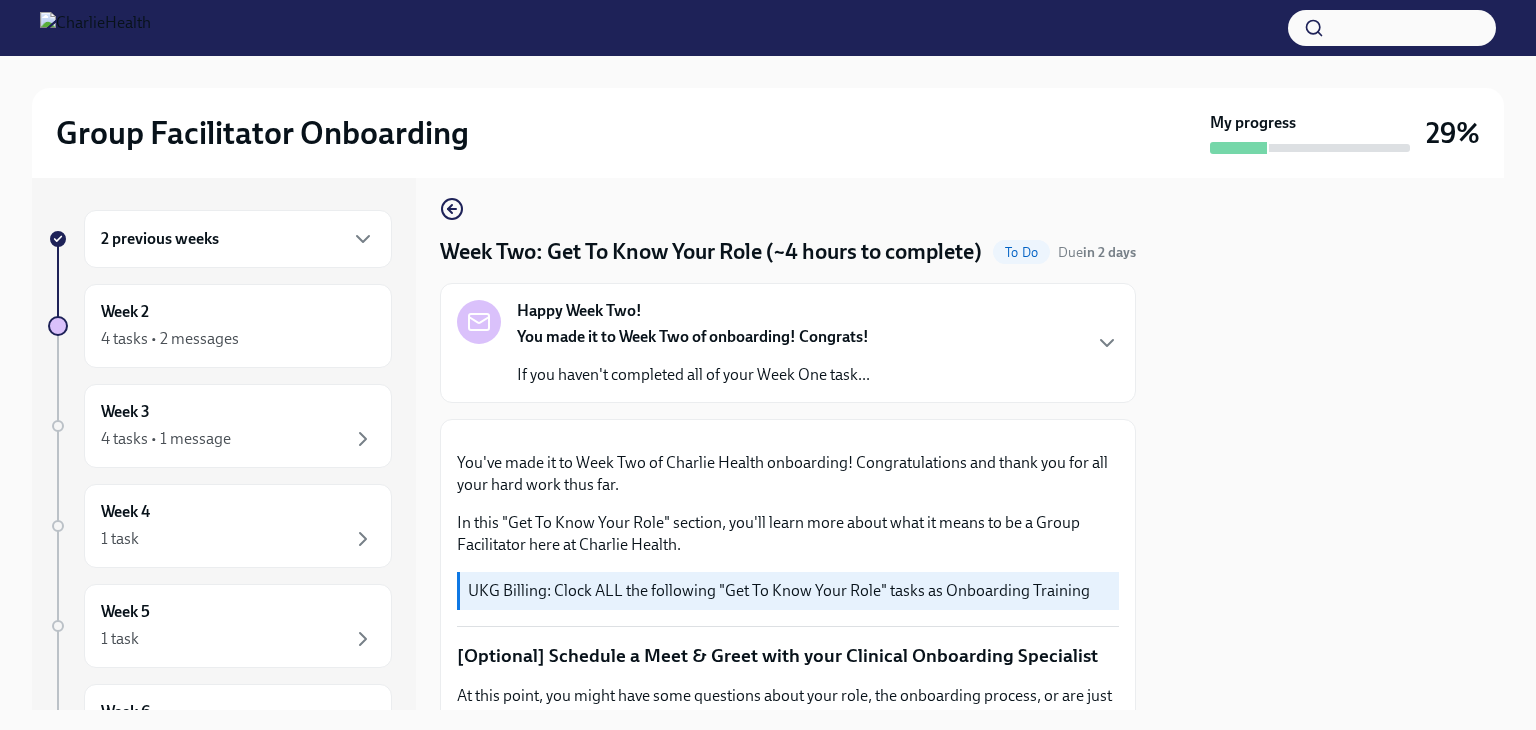 scroll, scrollTop: 0, scrollLeft: 0, axis: both 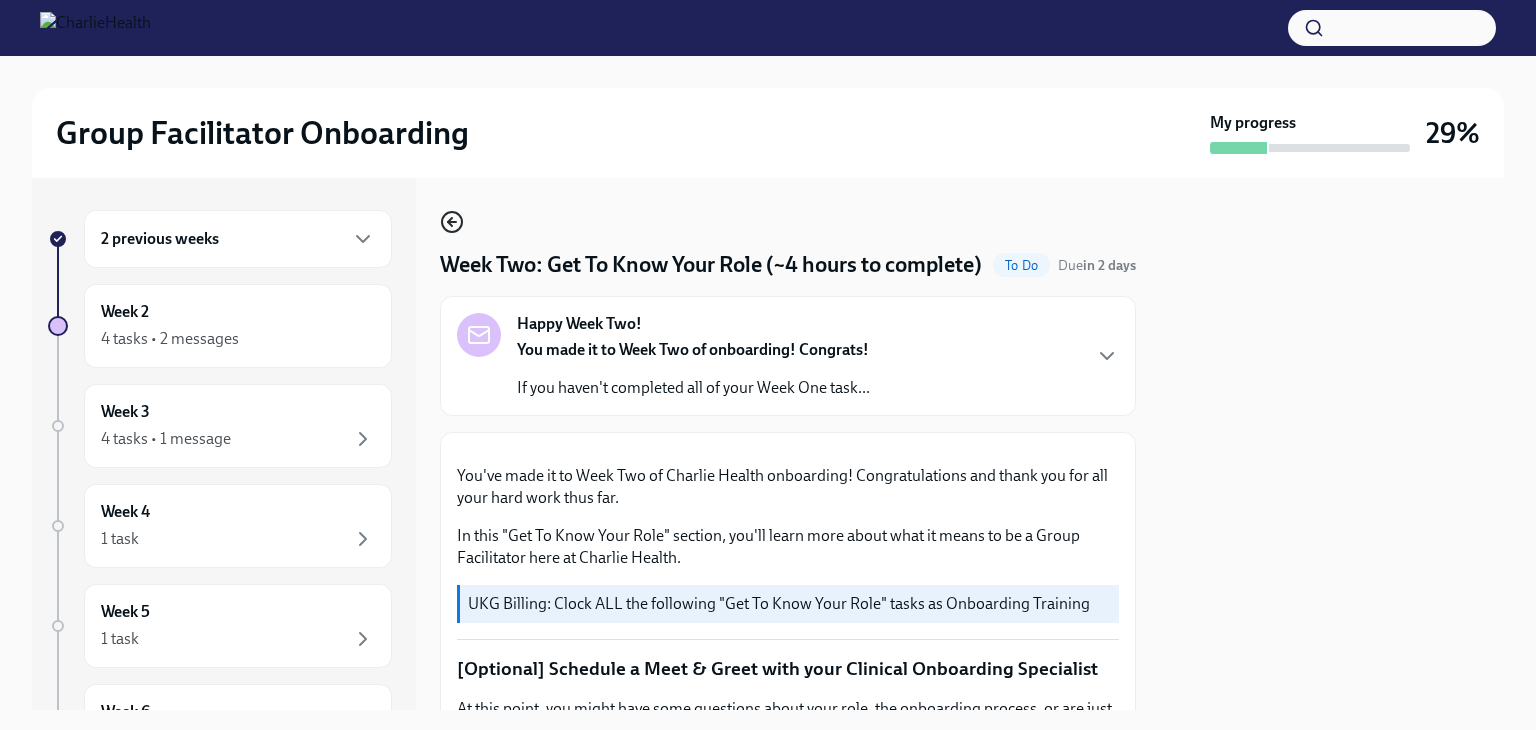 click 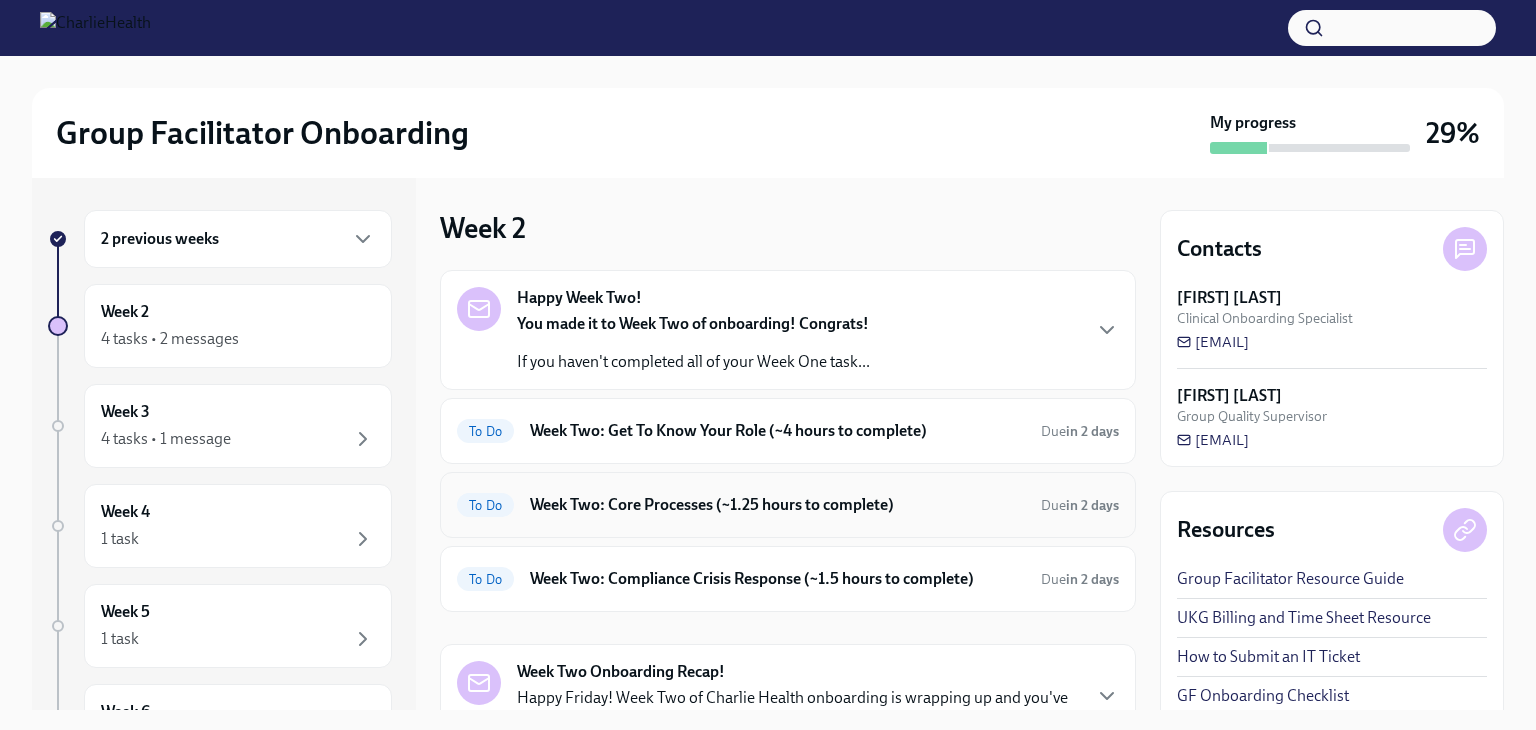 click on "To Do Week Two: Core Processes (~1.25 hours to complete) Due  in 2 days" at bounding box center (788, 505) 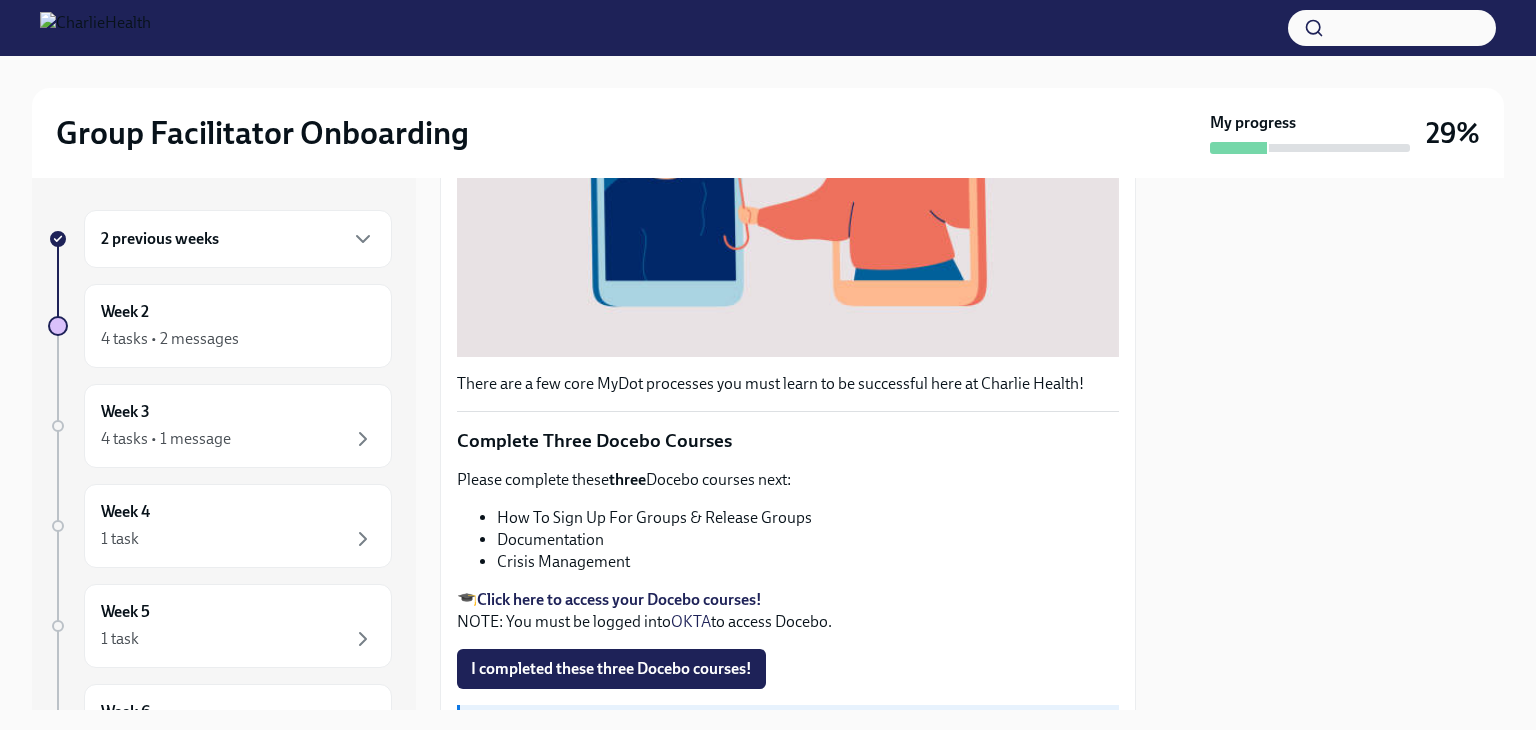 scroll, scrollTop: 700, scrollLeft: 0, axis: vertical 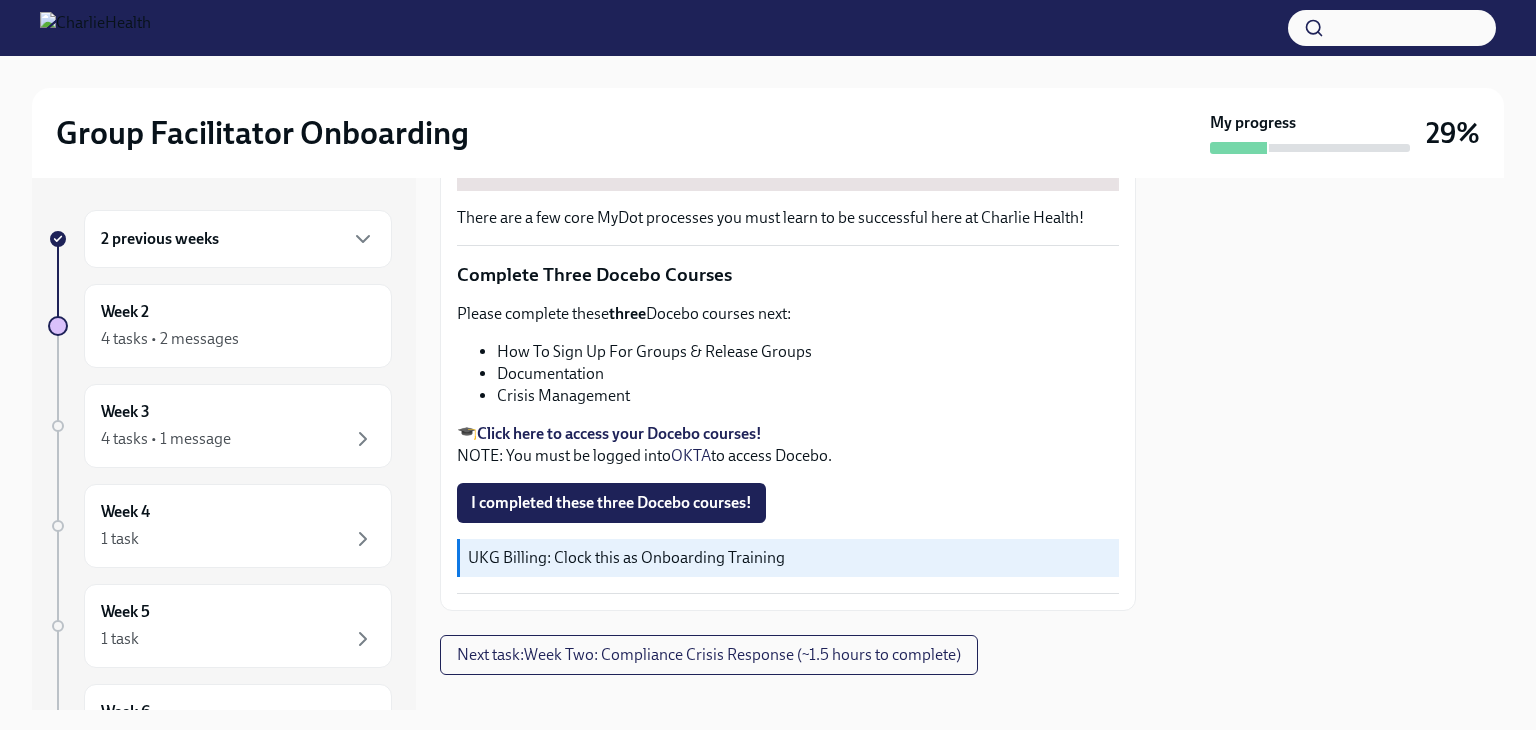 click on "Click here to access your Docebo courses!" at bounding box center [619, 433] 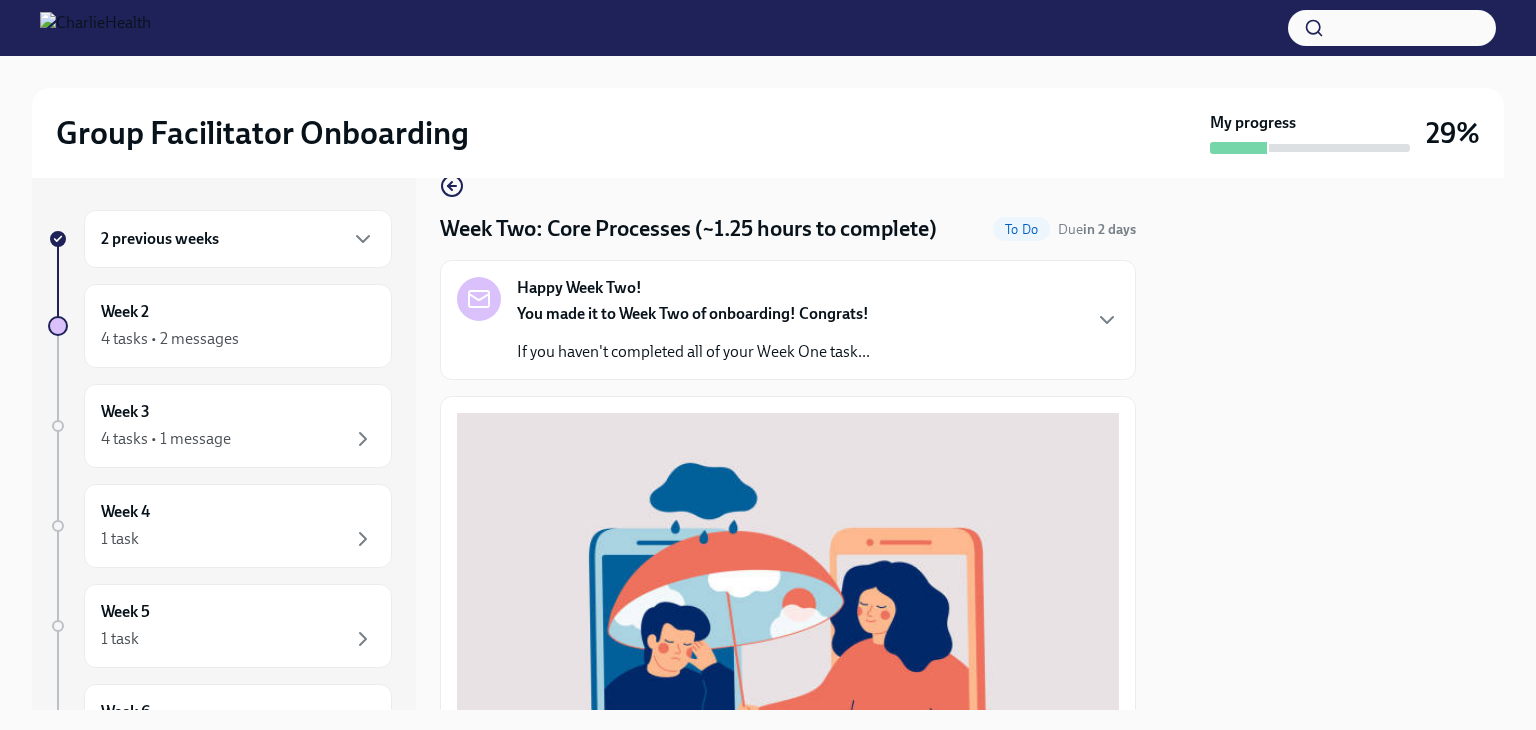 scroll, scrollTop: 0, scrollLeft: 0, axis: both 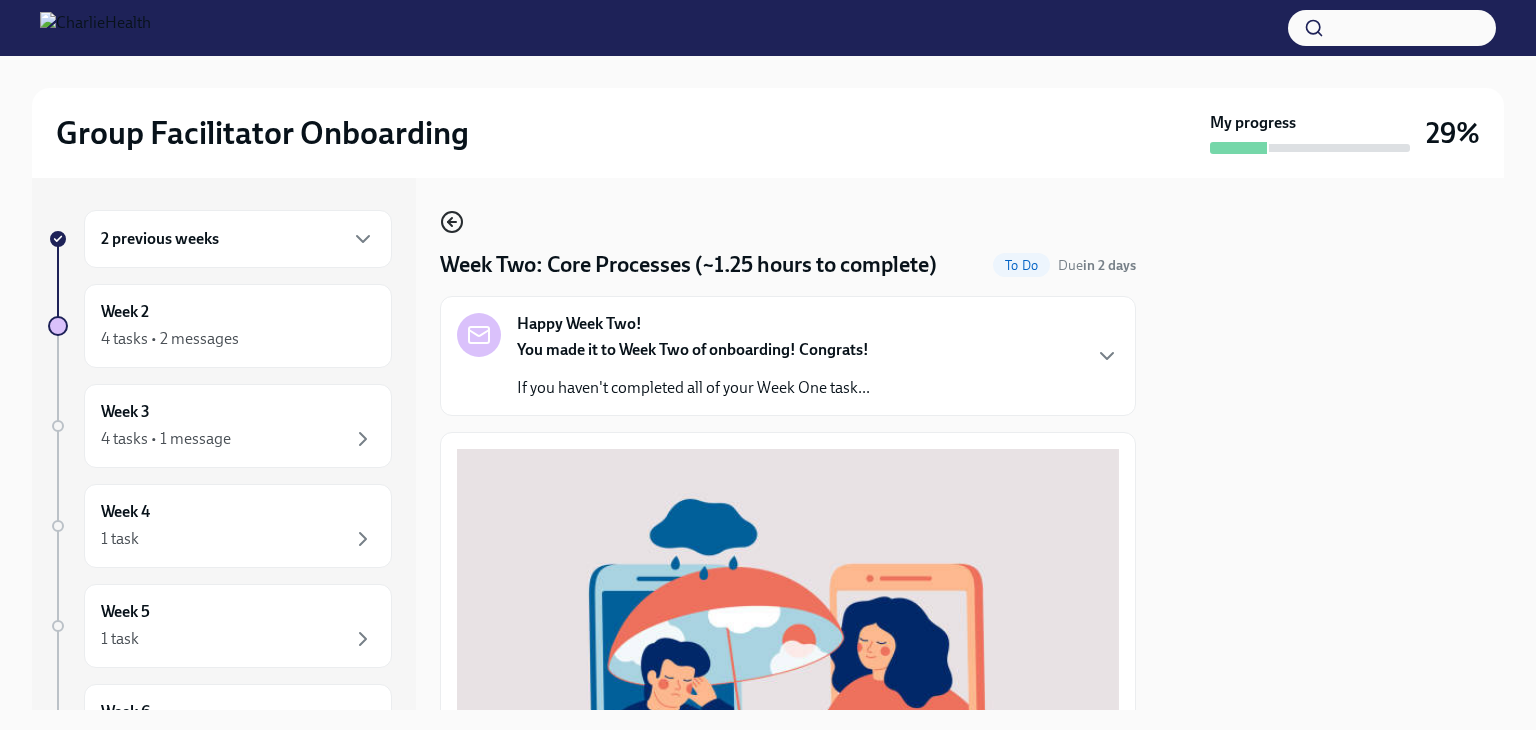 click 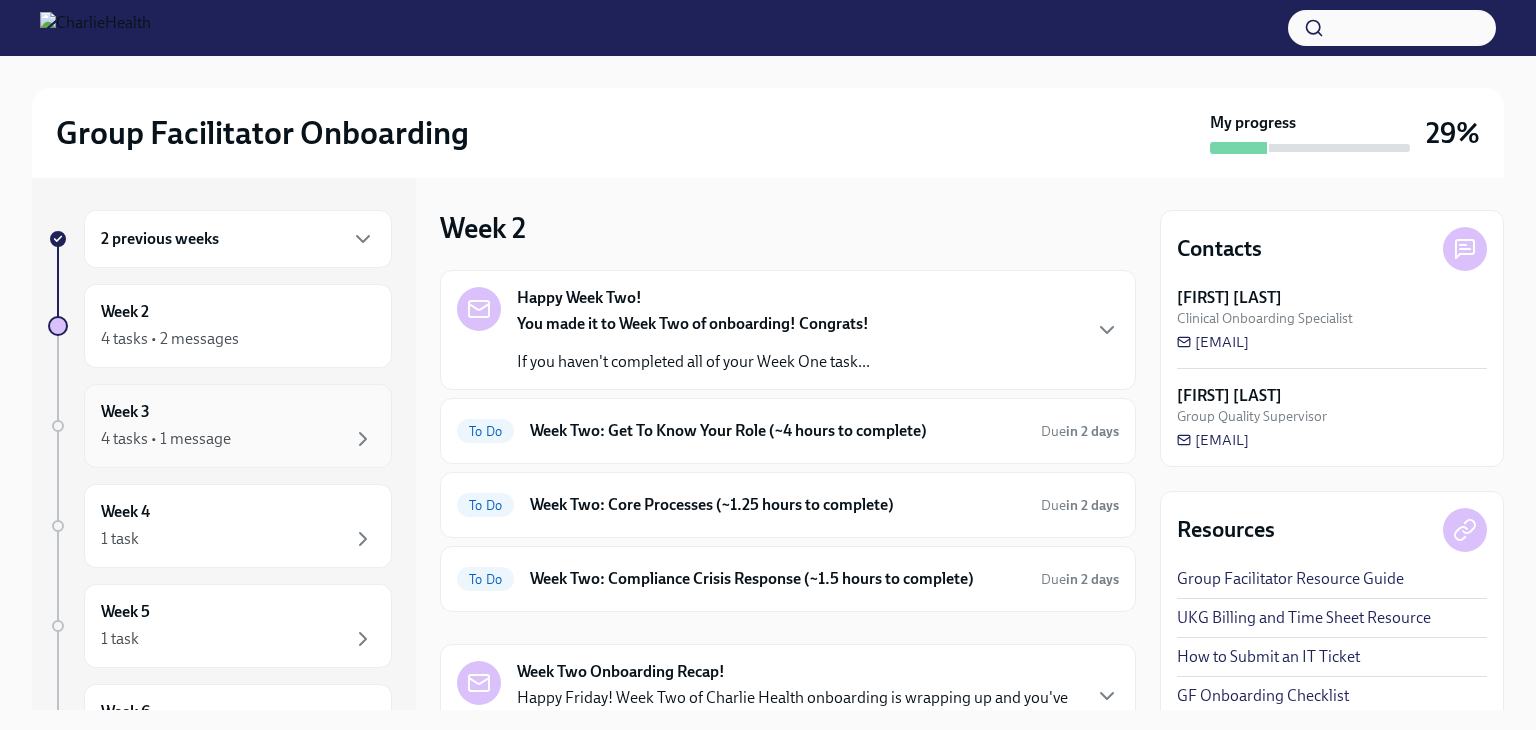 click on "Week 3 4 tasks • 1 message" at bounding box center (238, 426) 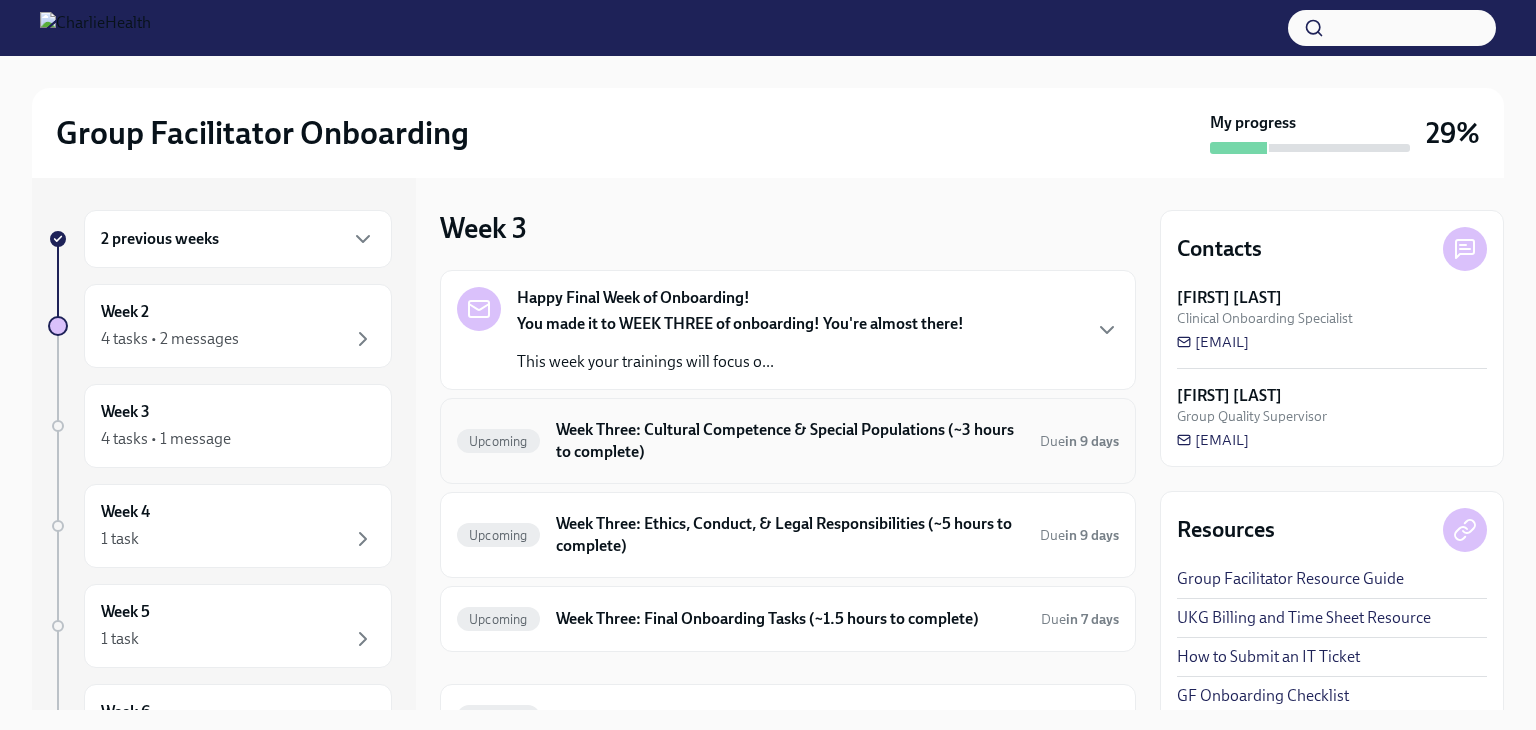 click on "Upcoming Week Three: Cultural Competence & Special Populations (~3 hours to complete) Due  in 9 days" at bounding box center [788, 441] 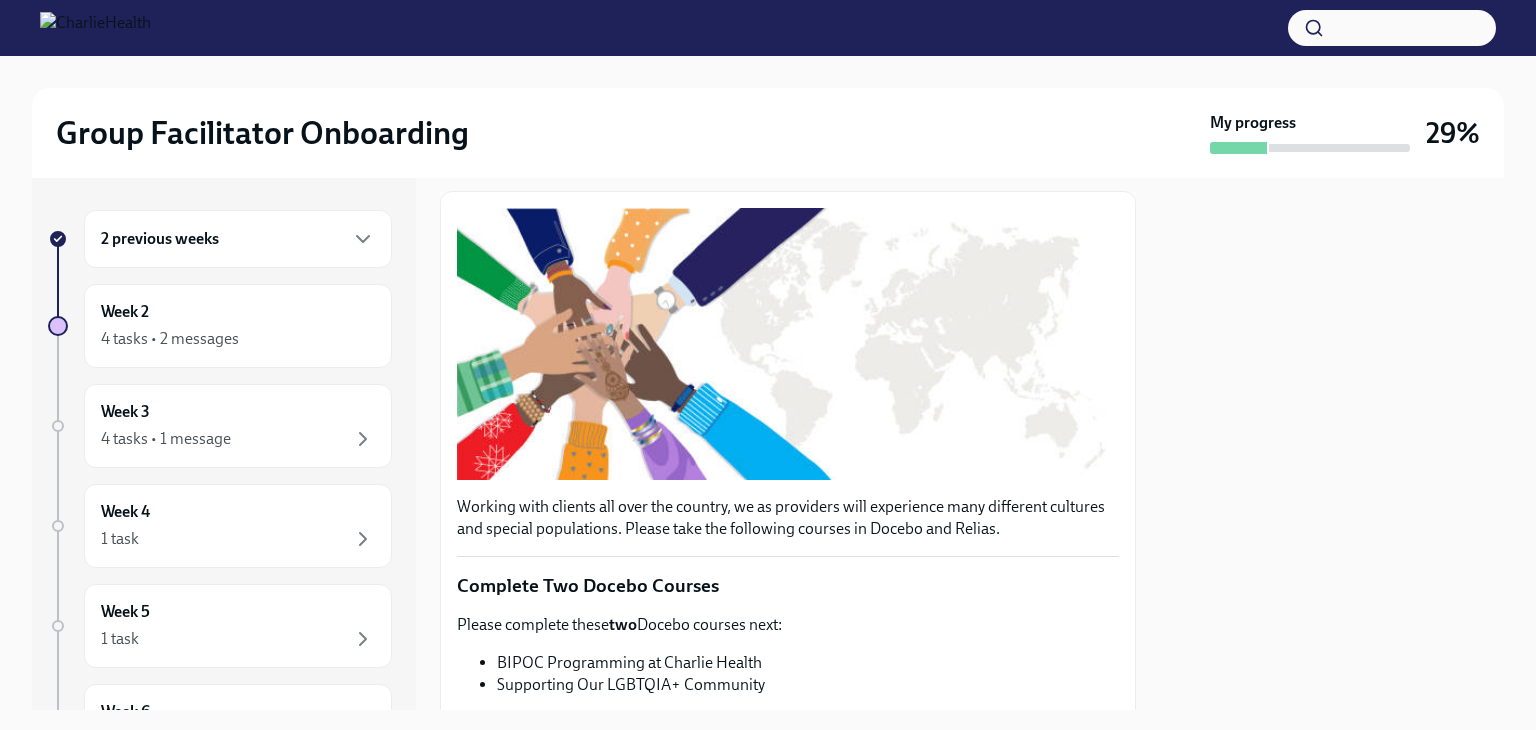 scroll, scrollTop: 0, scrollLeft: 0, axis: both 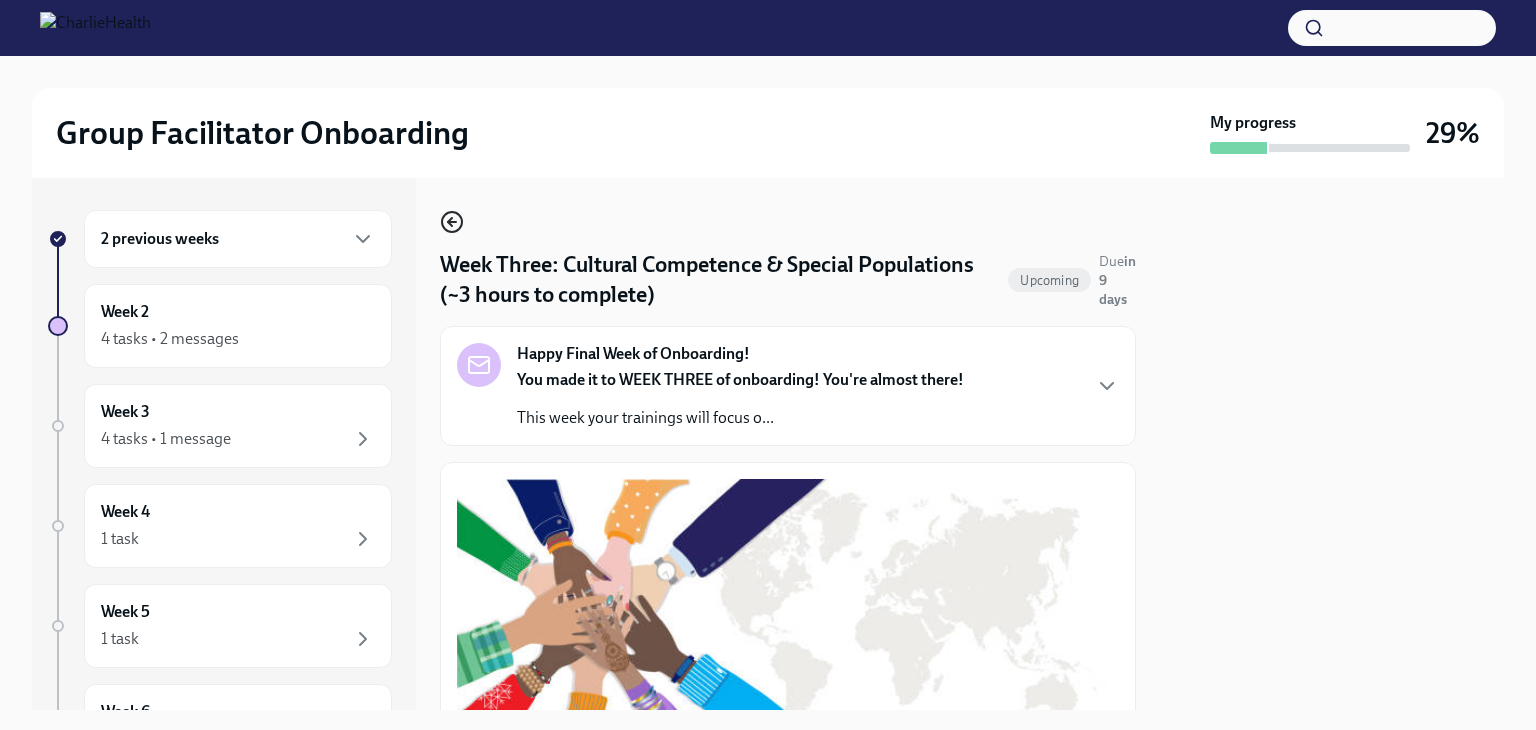 click 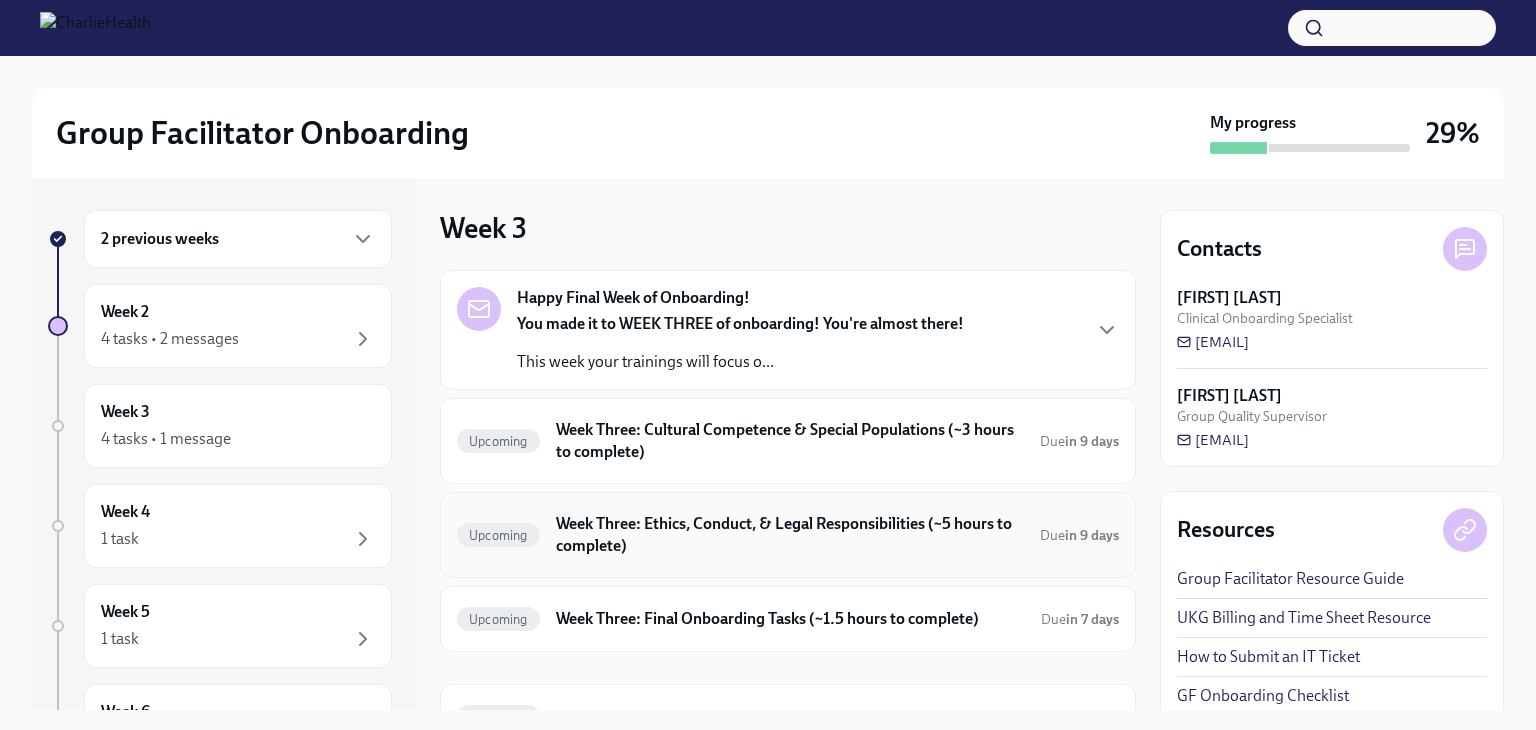 click on "Week Three: Ethics, Conduct, & Legal Responsibilities (~5 hours to complete)" at bounding box center (790, 535) 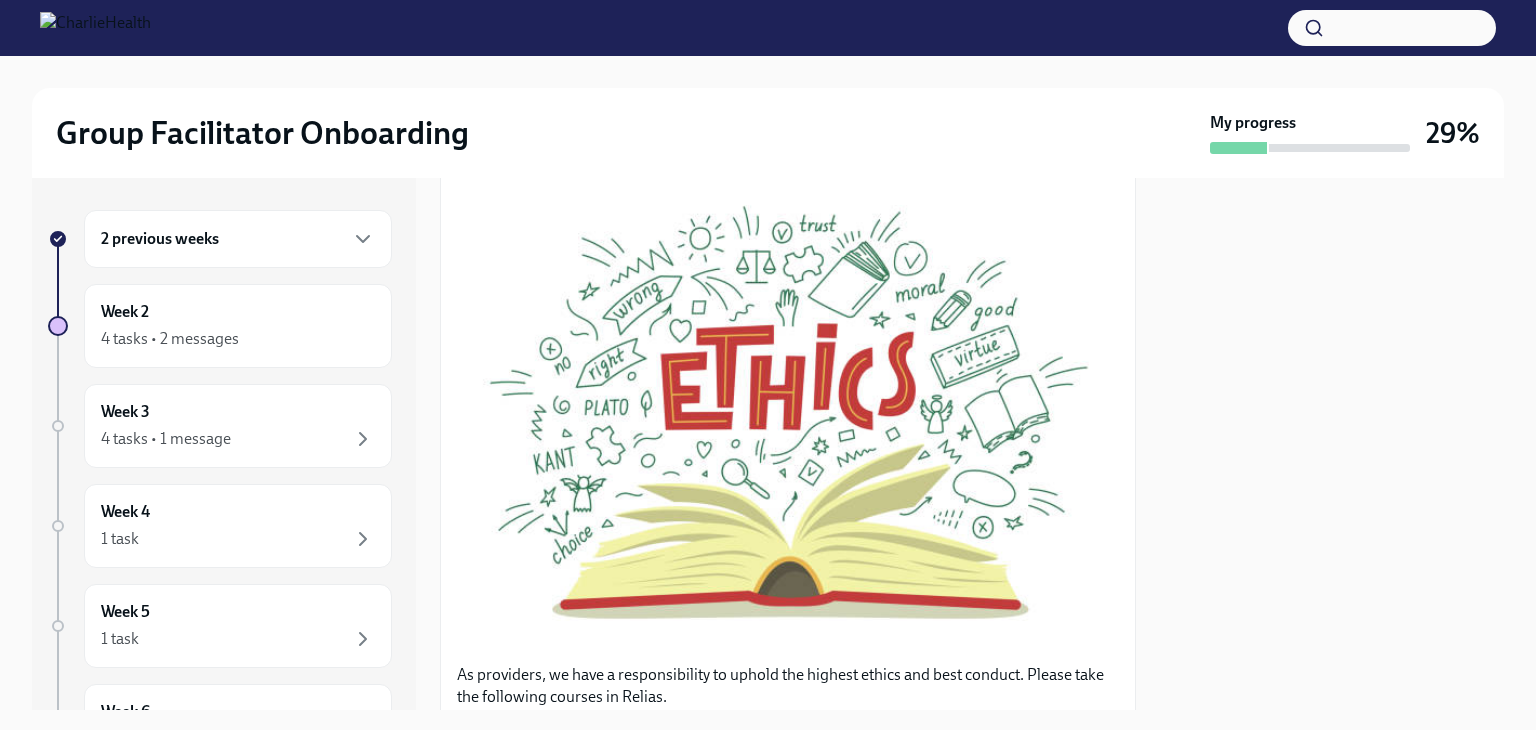 scroll, scrollTop: 0, scrollLeft: 0, axis: both 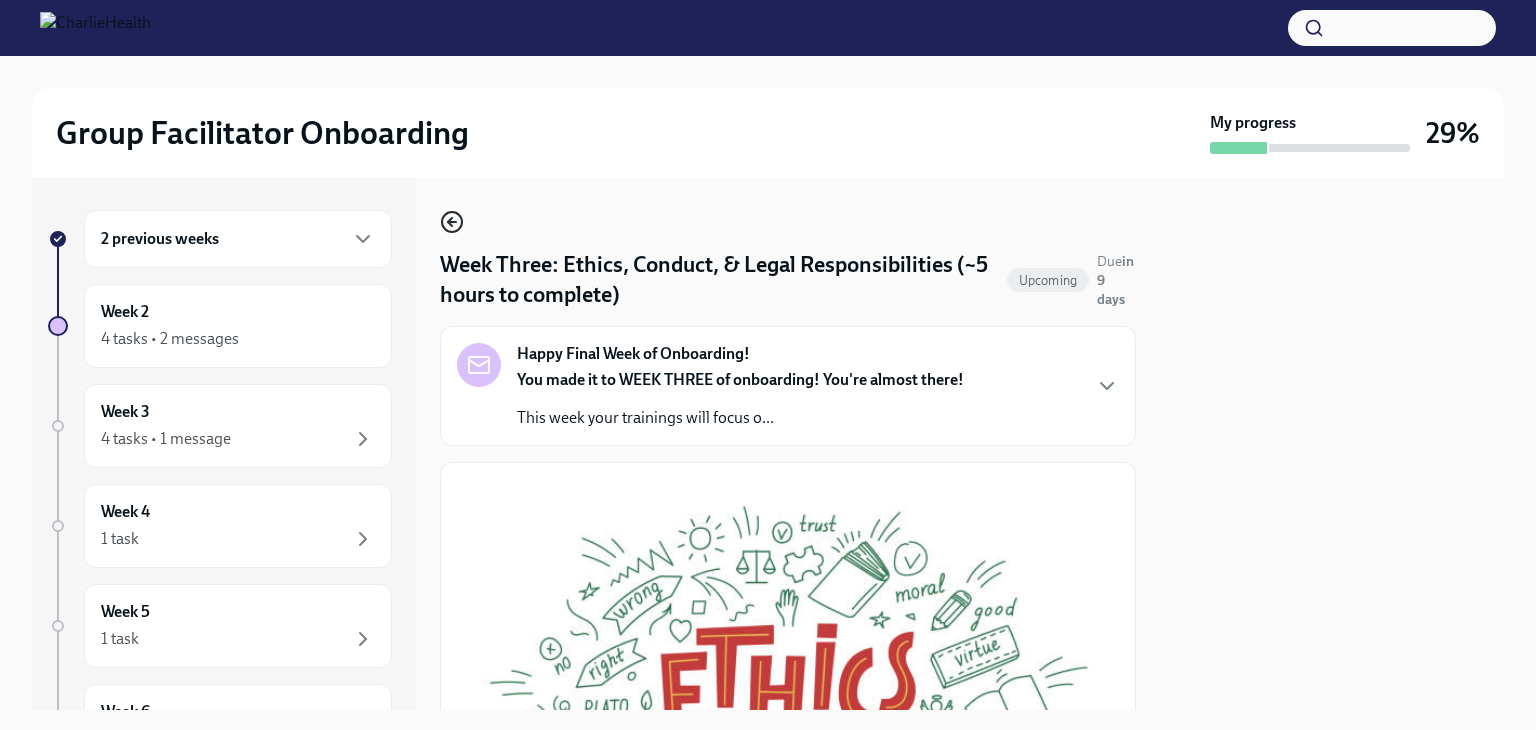 click 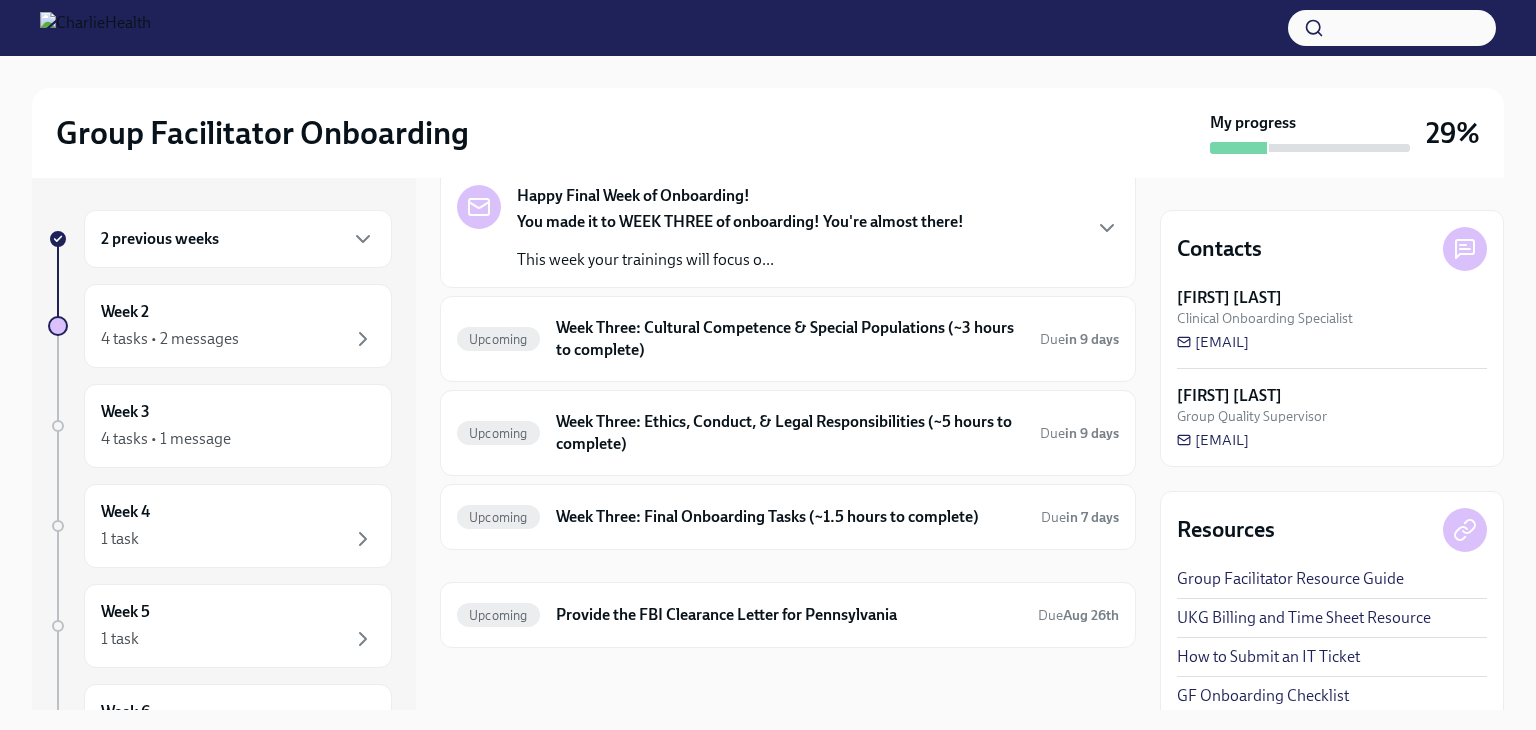 scroll, scrollTop: 0, scrollLeft: 0, axis: both 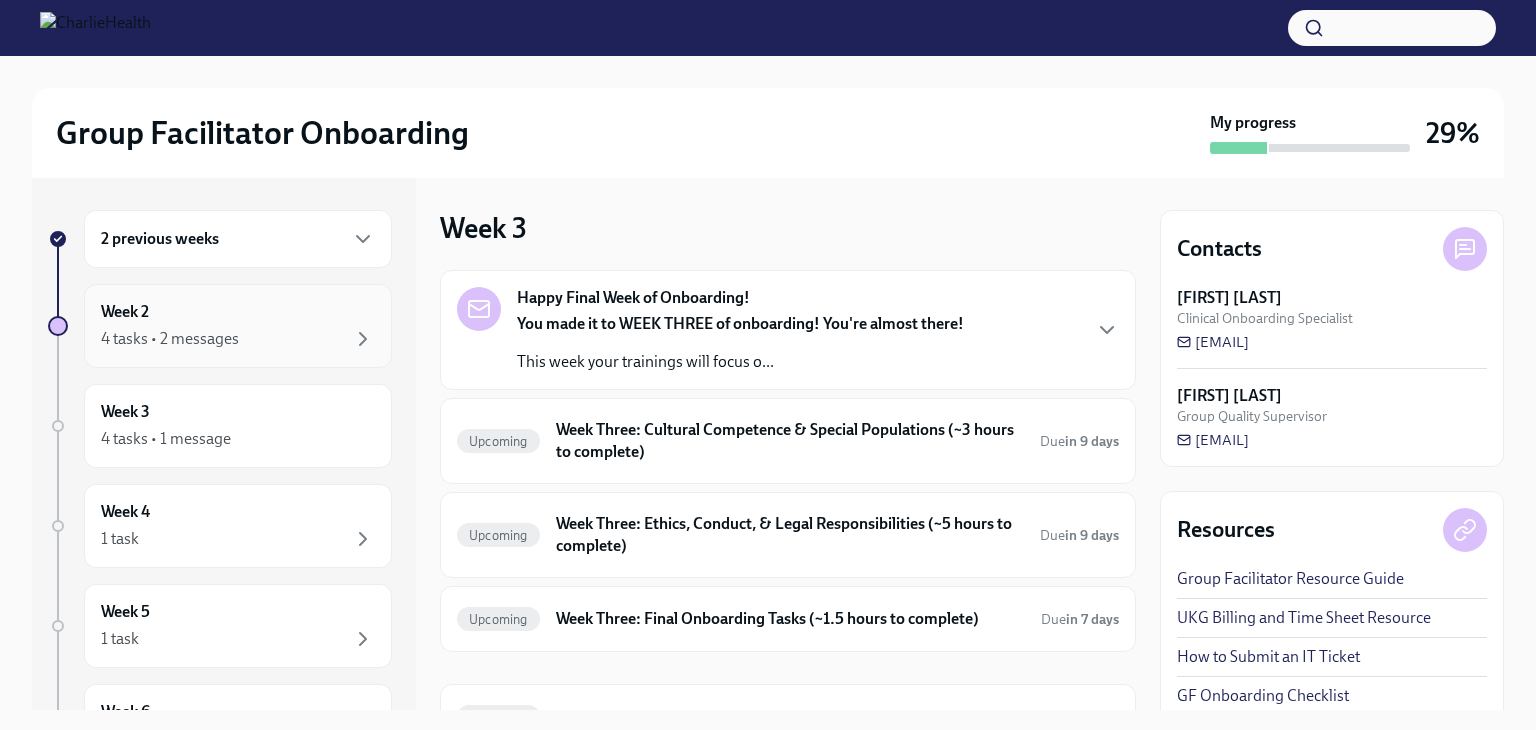 click on "Week 2 4 tasks • 2 messages" at bounding box center [238, 326] 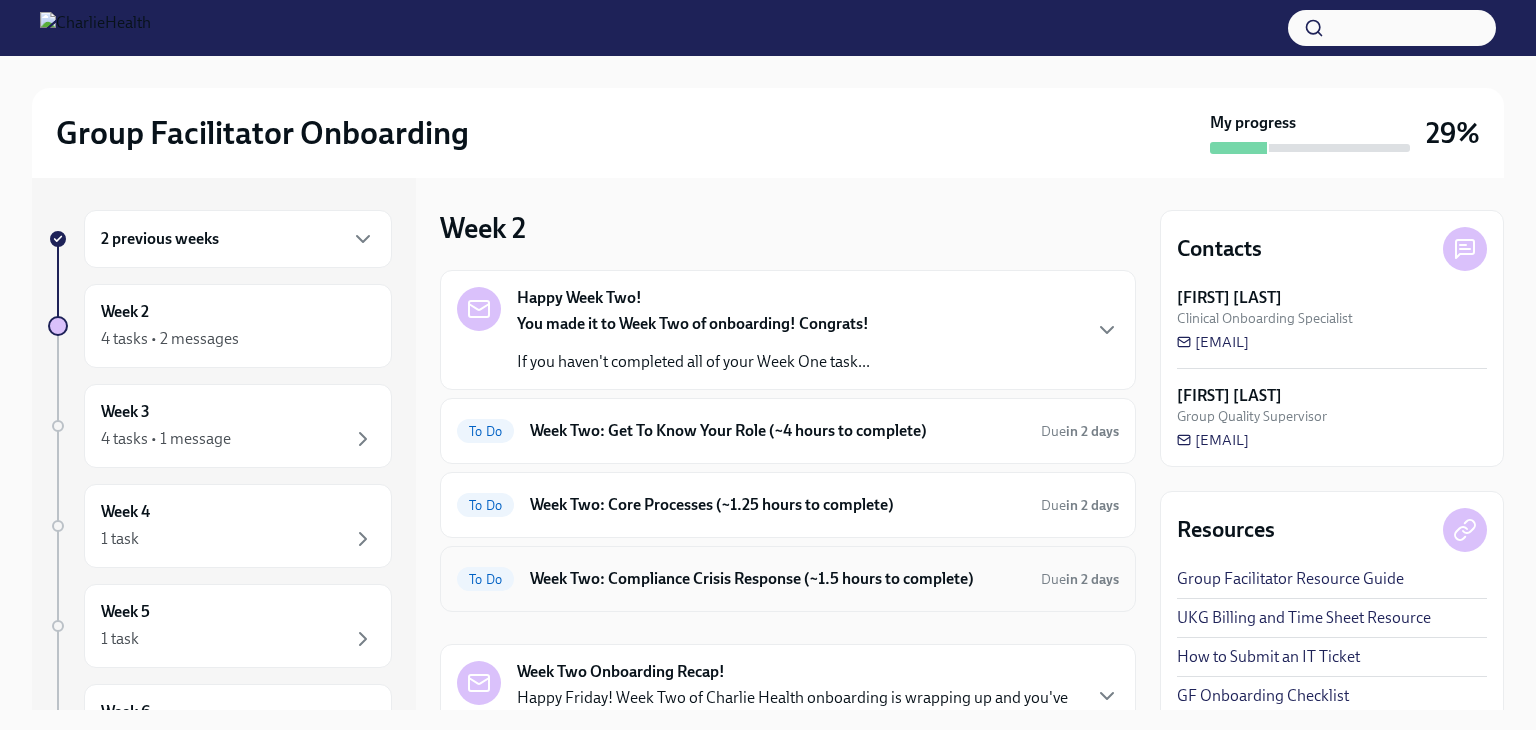 click on "Week Two: Compliance Crisis Response (~1.5 hours to complete)" at bounding box center [777, 579] 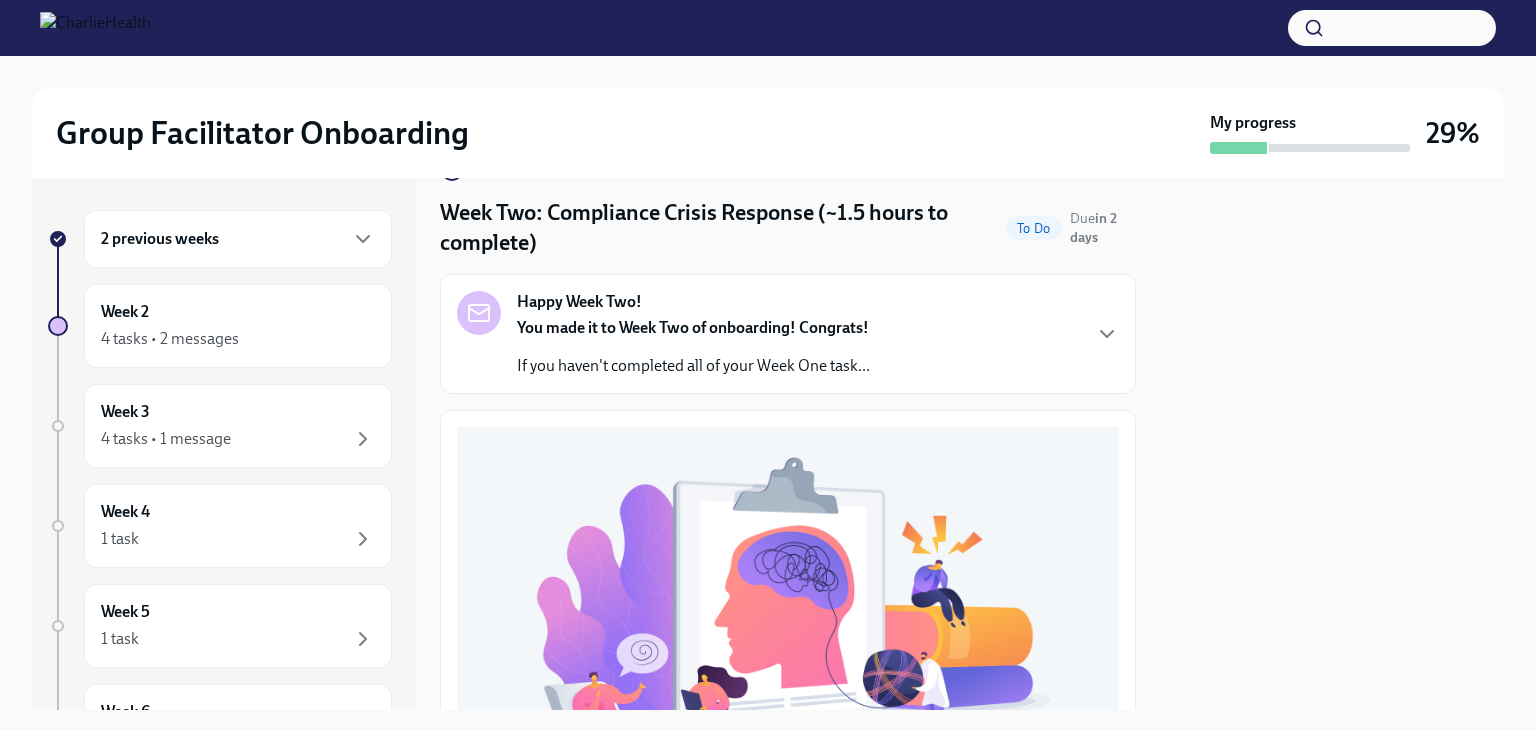 scroll, scrollTop: 0, scrollLeft: 0, axis: both 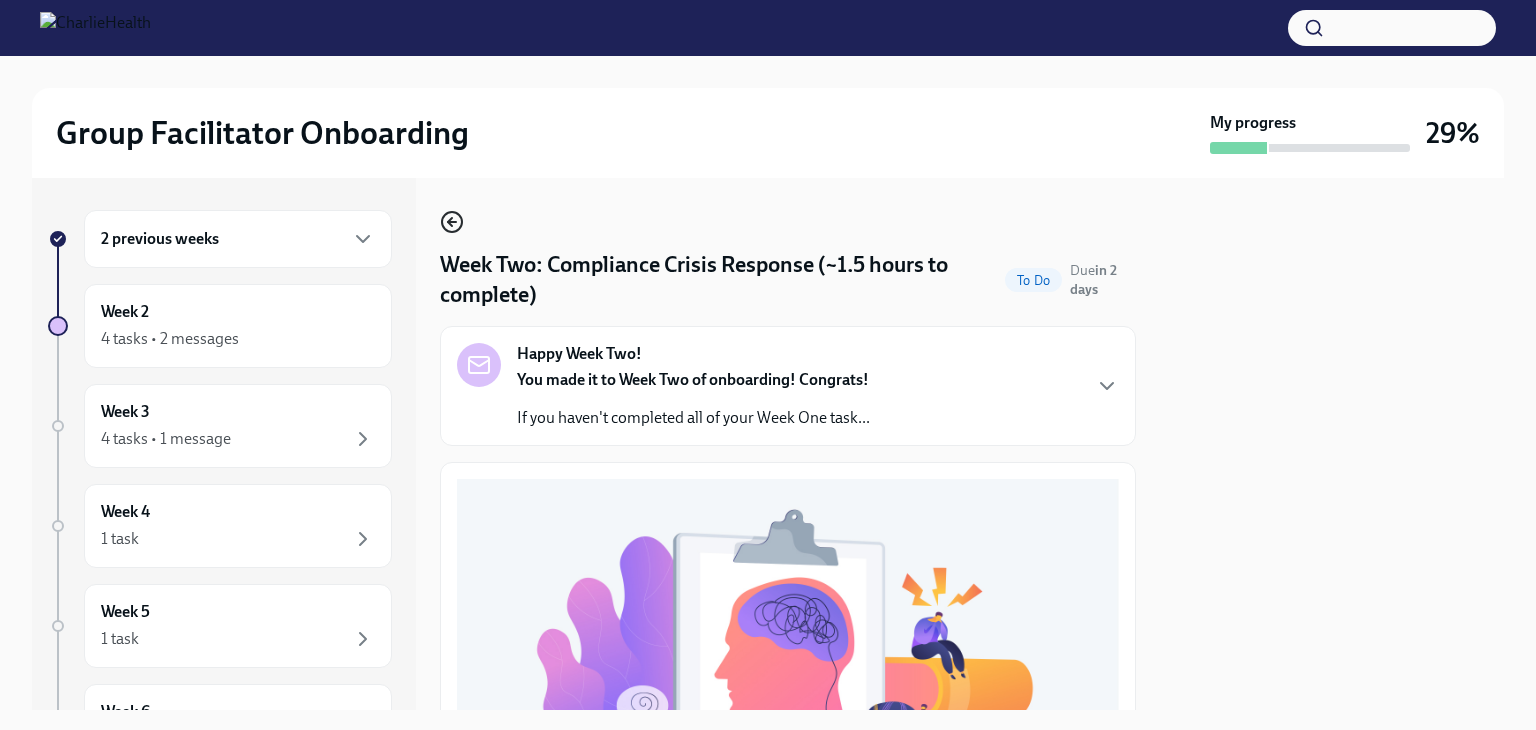 click 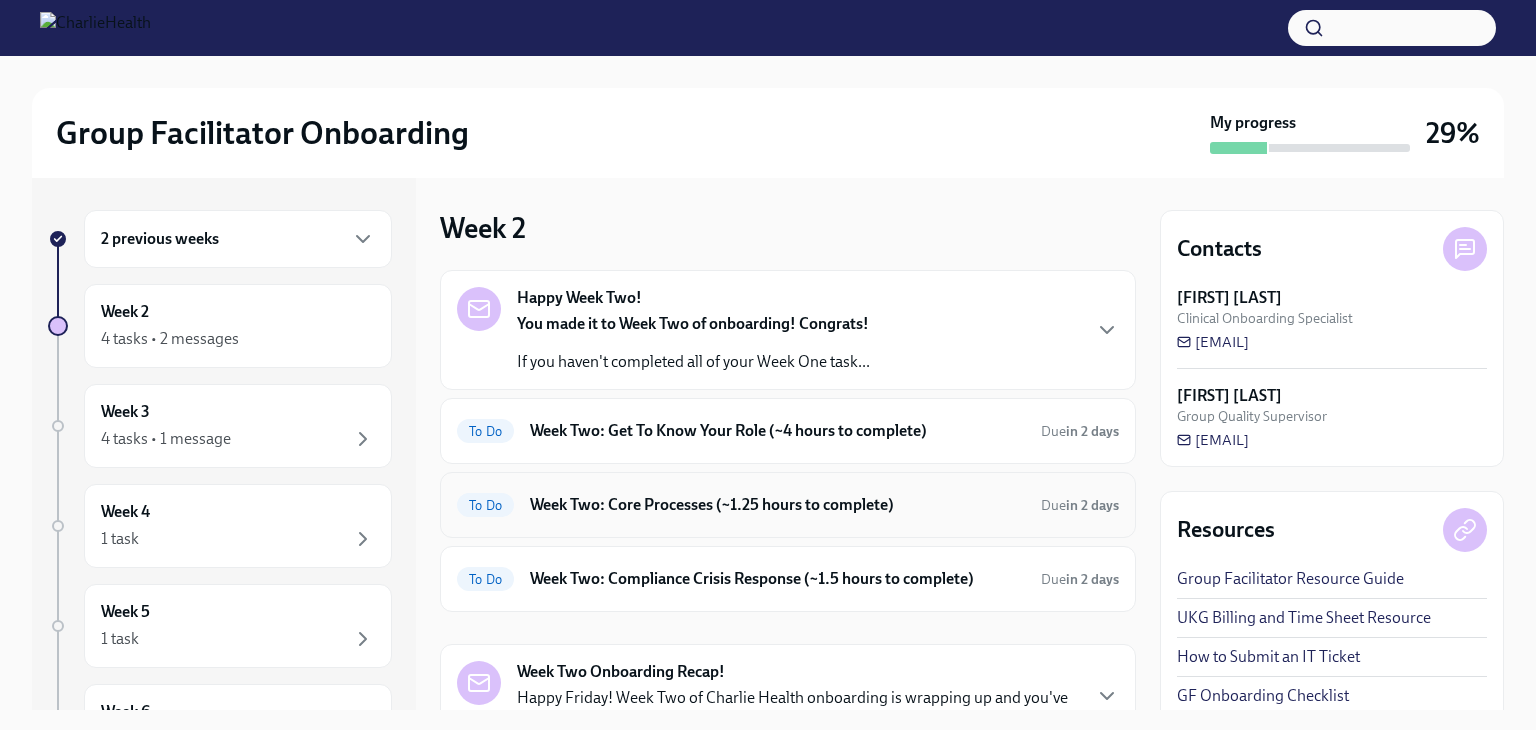 click on "To Do Week Two: Core Processes (~1.25 hours to complete) Due  in 2 days" at bounding box center (788, 505) 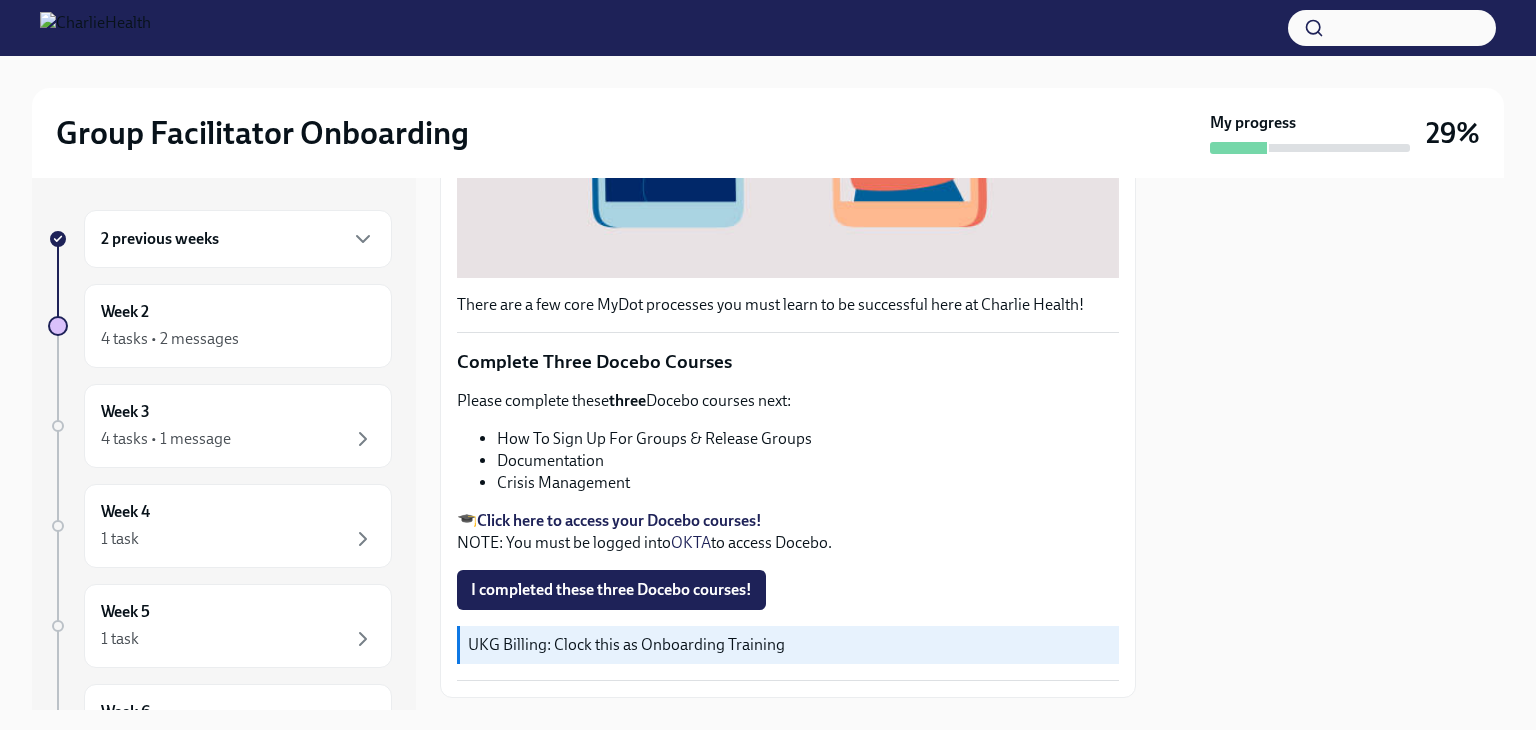 scroll, scrollTop: 718, scrollLeft: 0, axis: vertical 